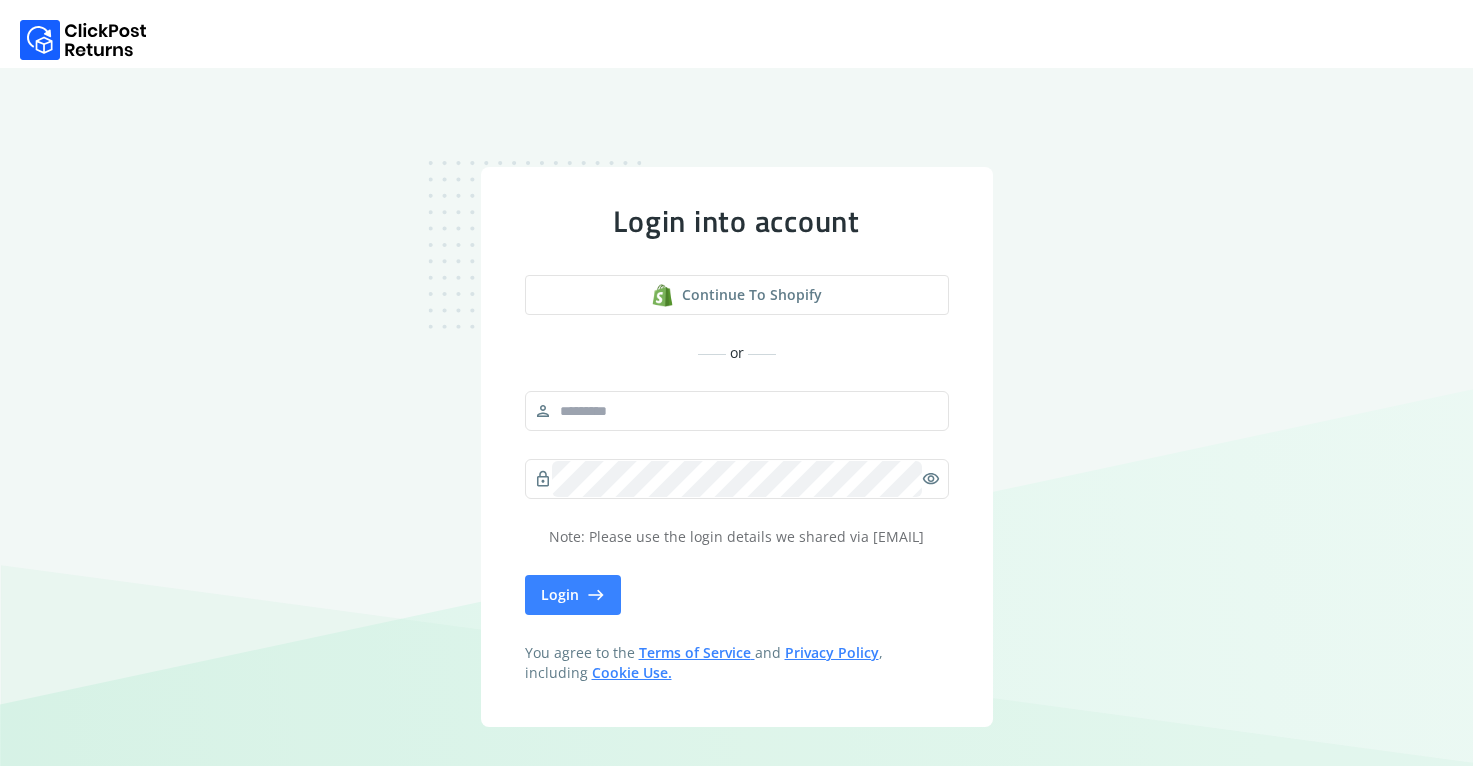 scroll, scrollTop: 0, scrollLeft: 0, axis: both 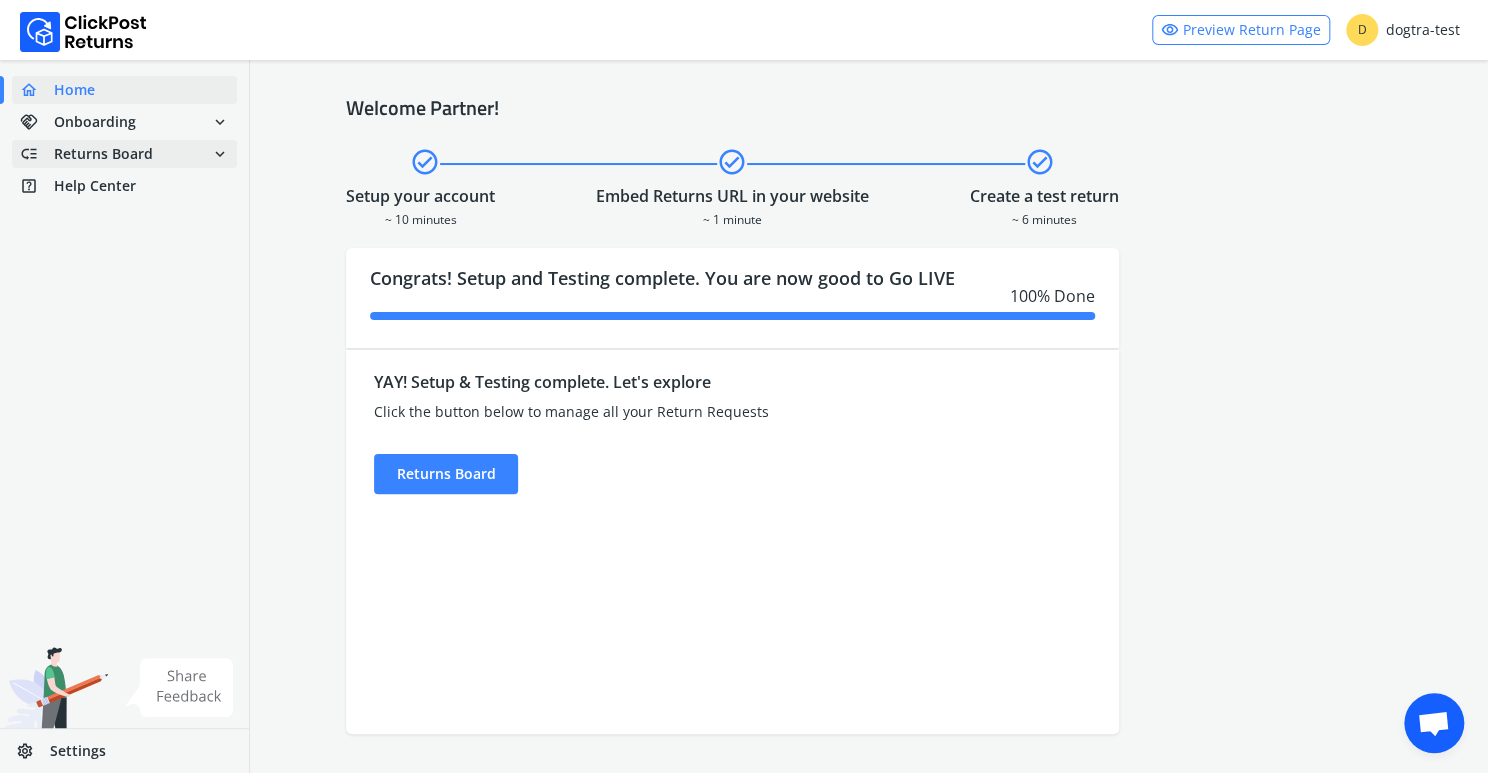 click on "Returns Board" at bounding box center [103, 154] 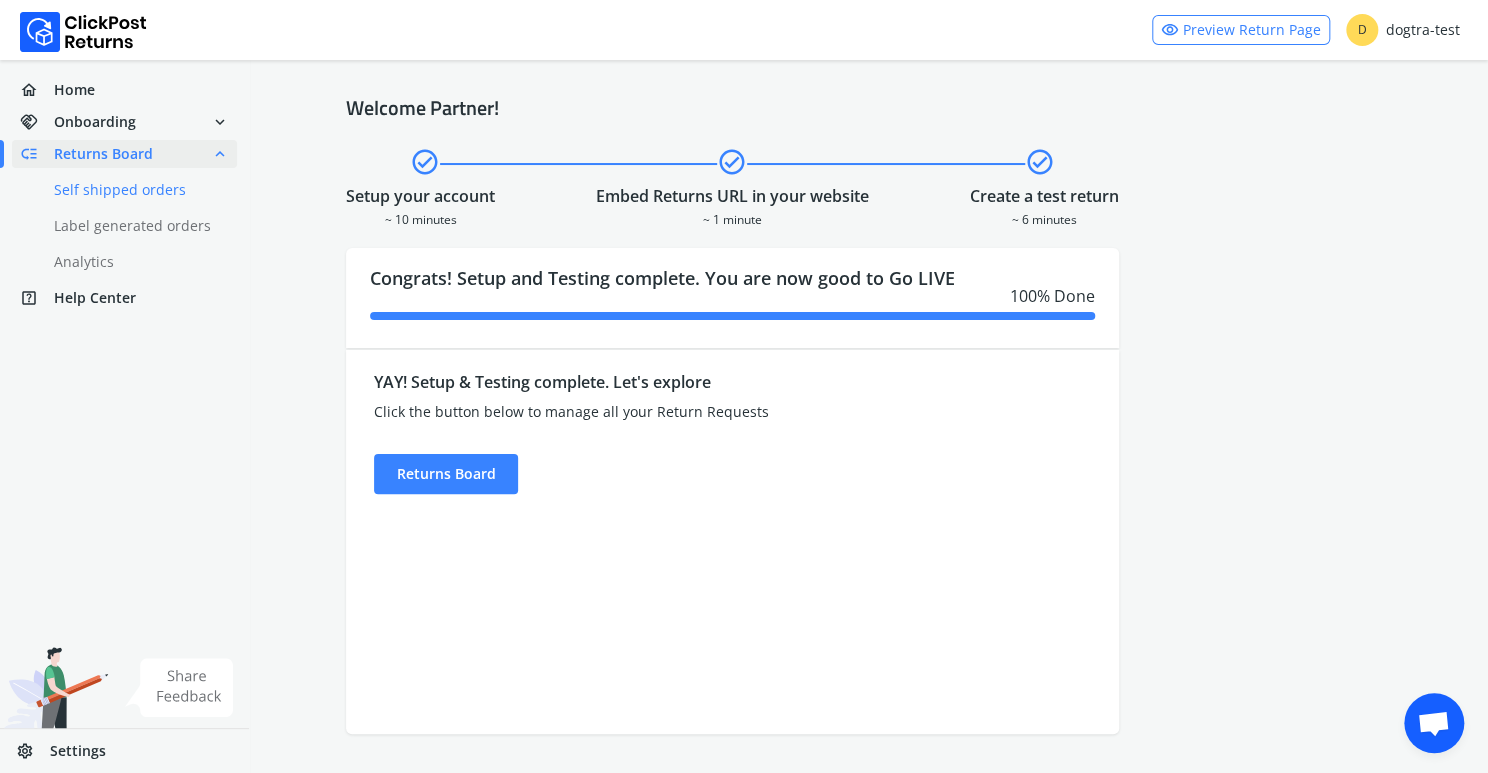 click on "done Self shipped orders" at bounding box center (136, 190) 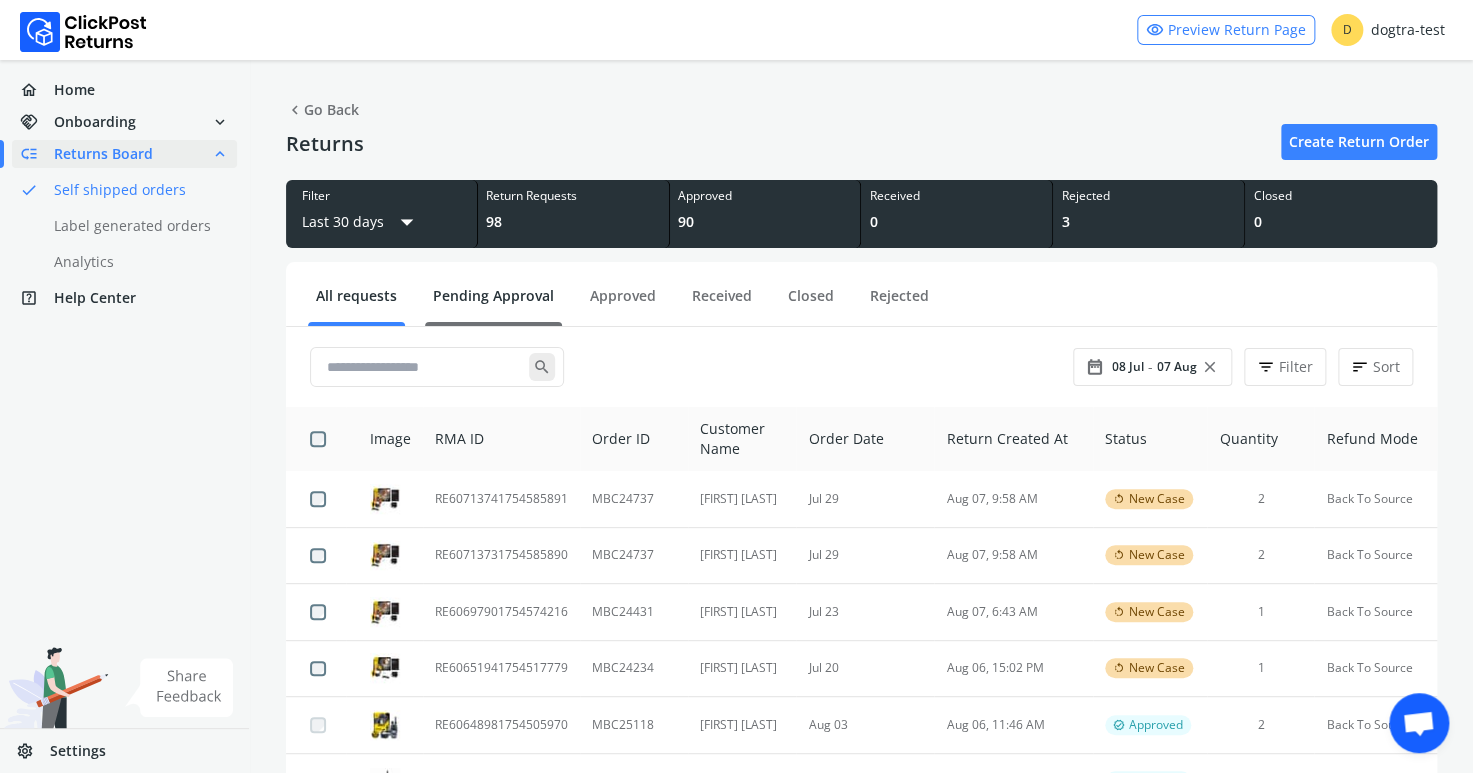 click on "Pending Approval" at bounding box center [493, 303] 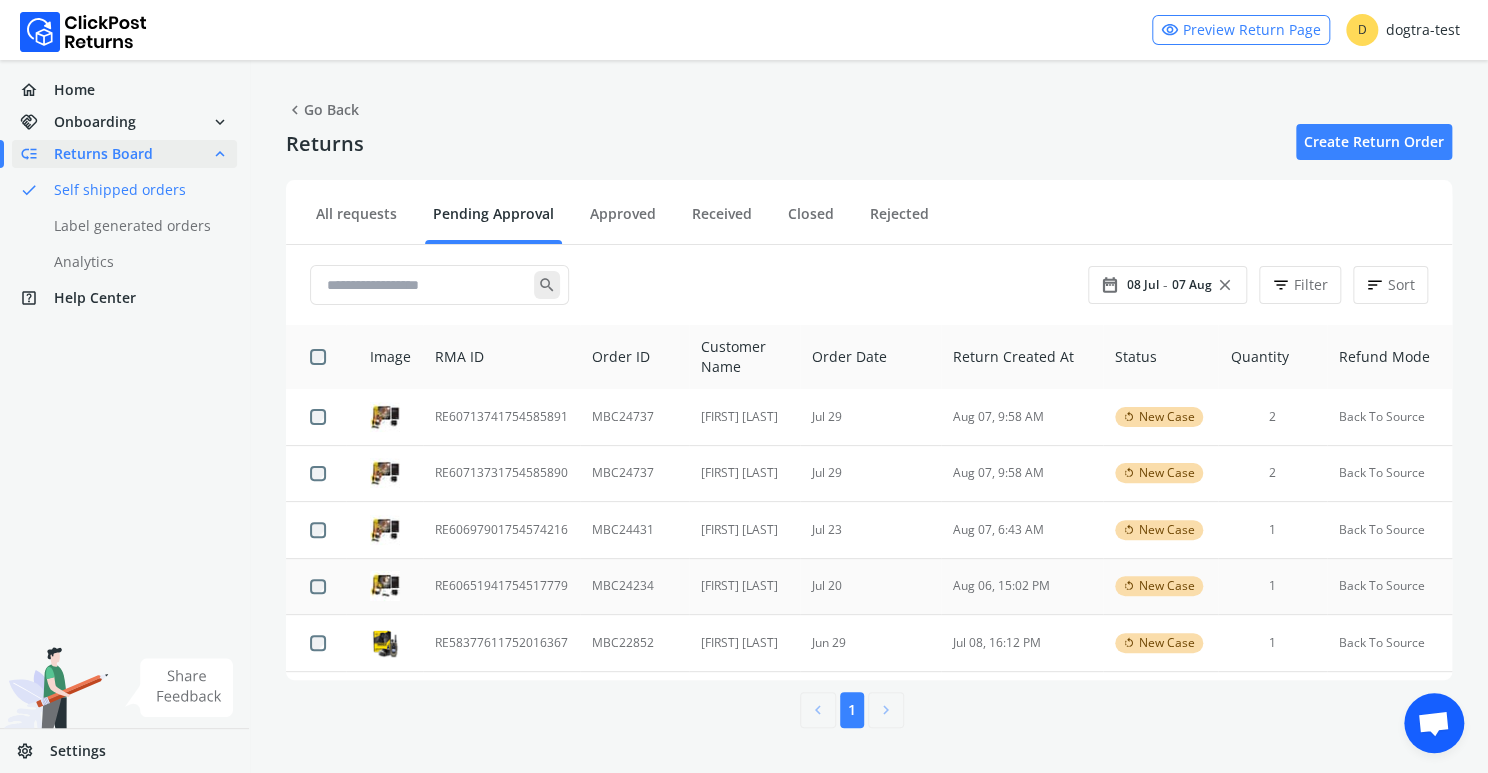 click on "RE60651941754517779" at bounding box center (501, 586) 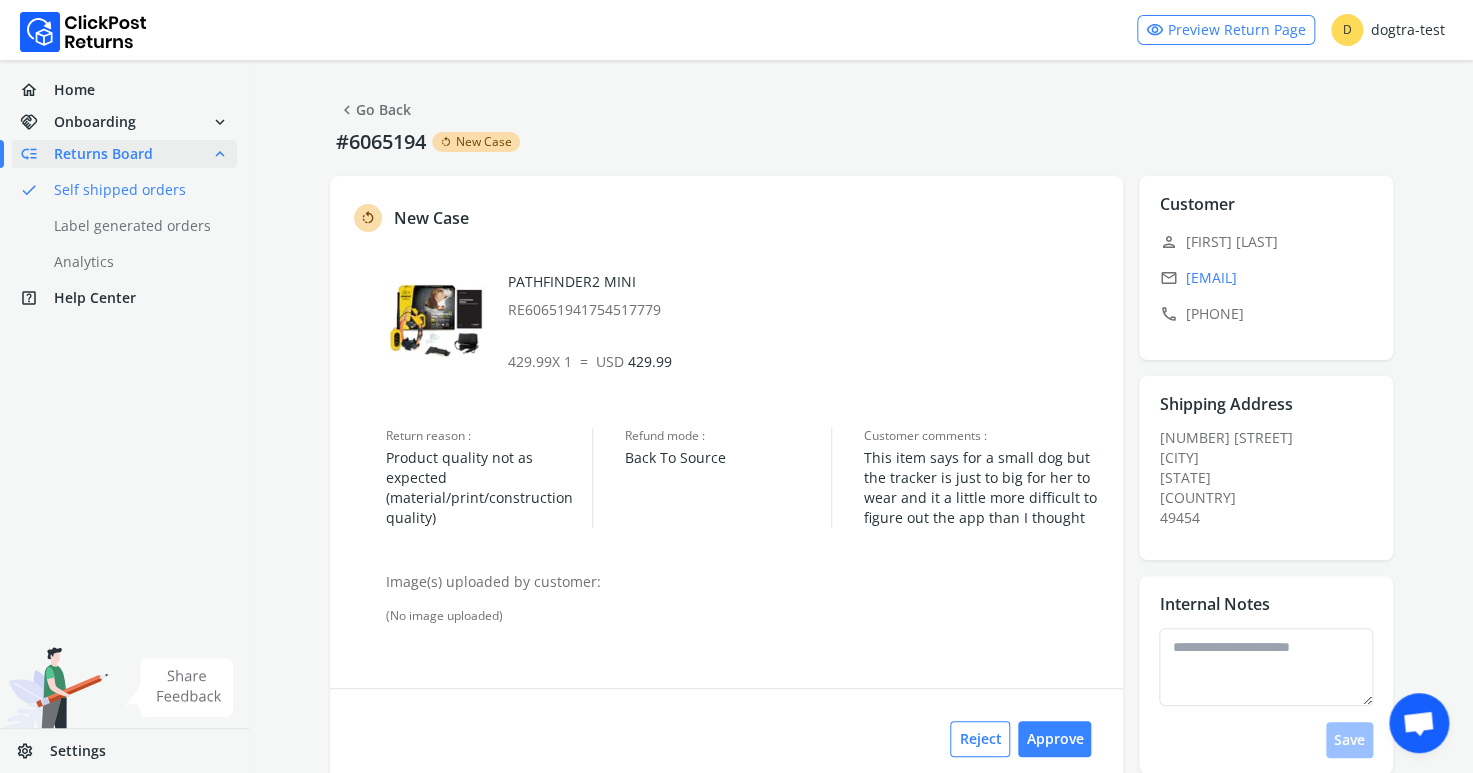 click on "chevron_left Go Back" at bounding box center (374, 110) 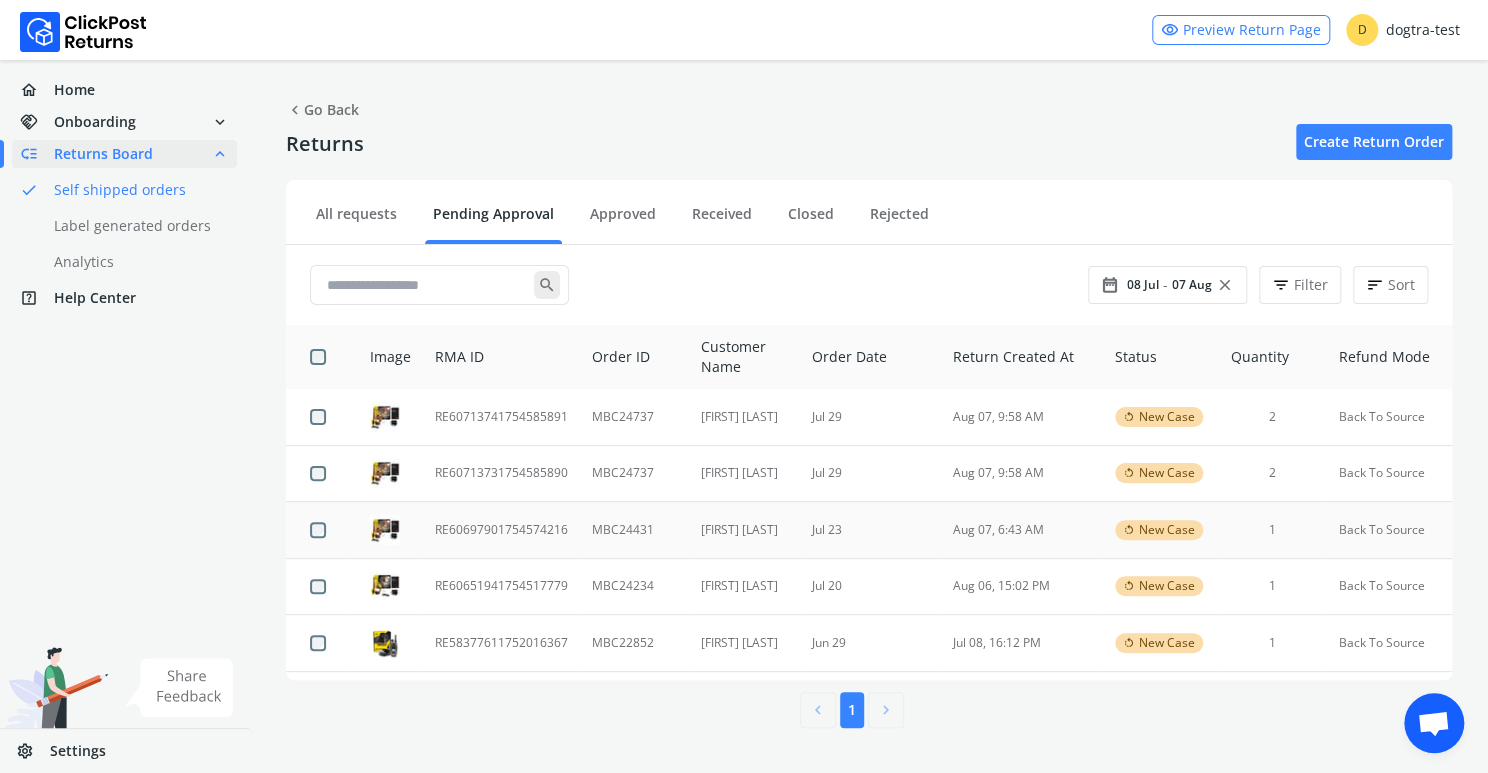 click on "RE60697901754574216" at bounding box center [501, 530] 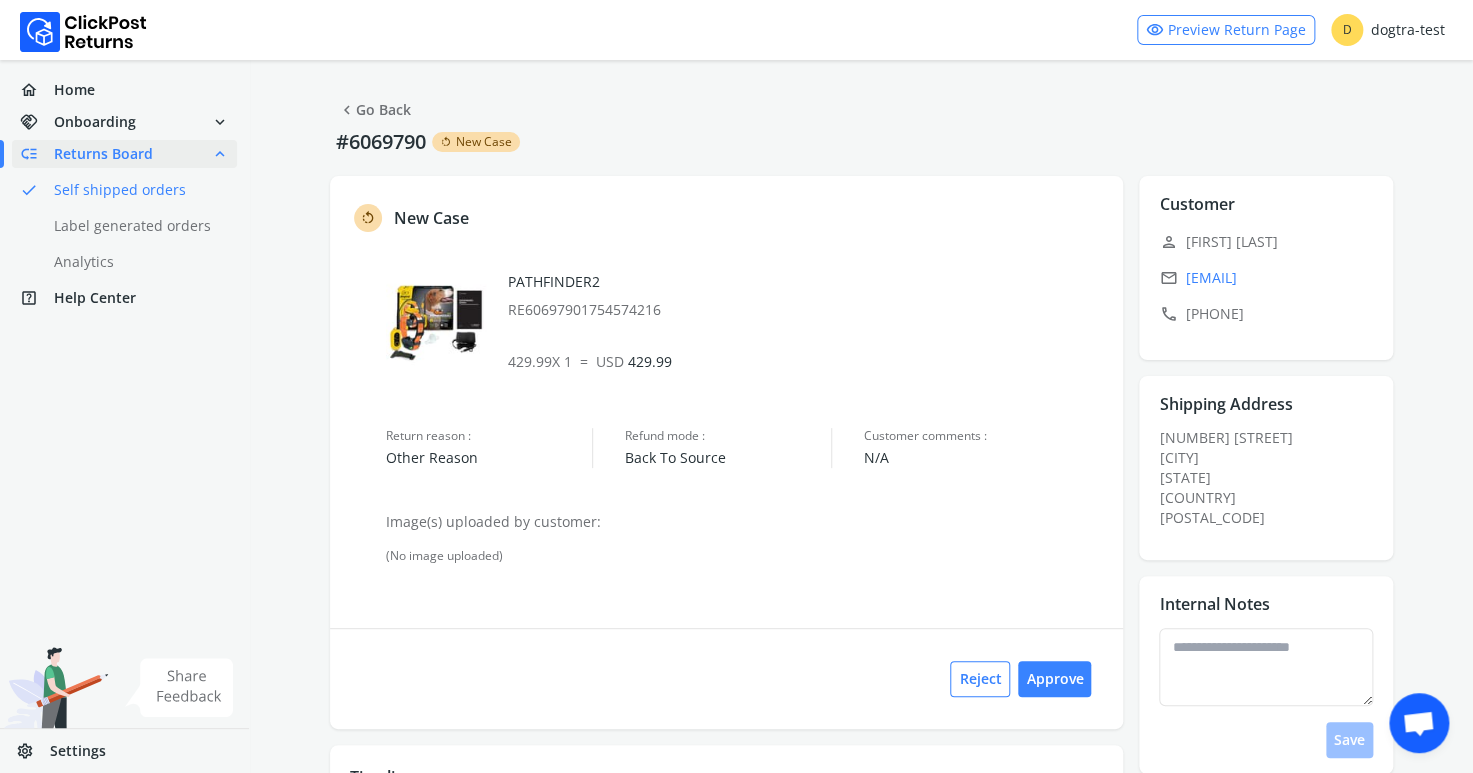 click on "chevron_left Go Back" at bounding box center (374, 110) 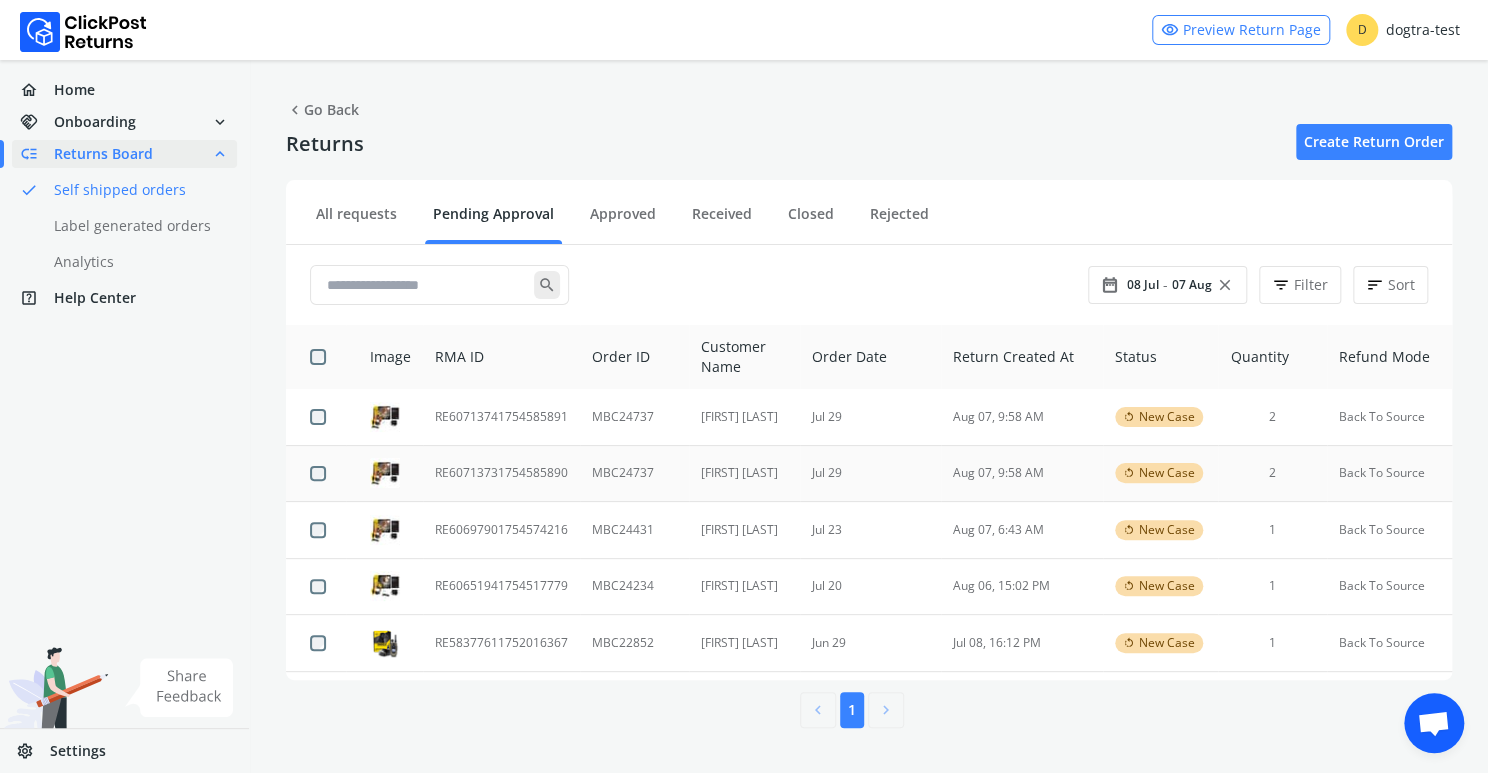 click on "RE60713731754585890" at bounding box center [501, 473] 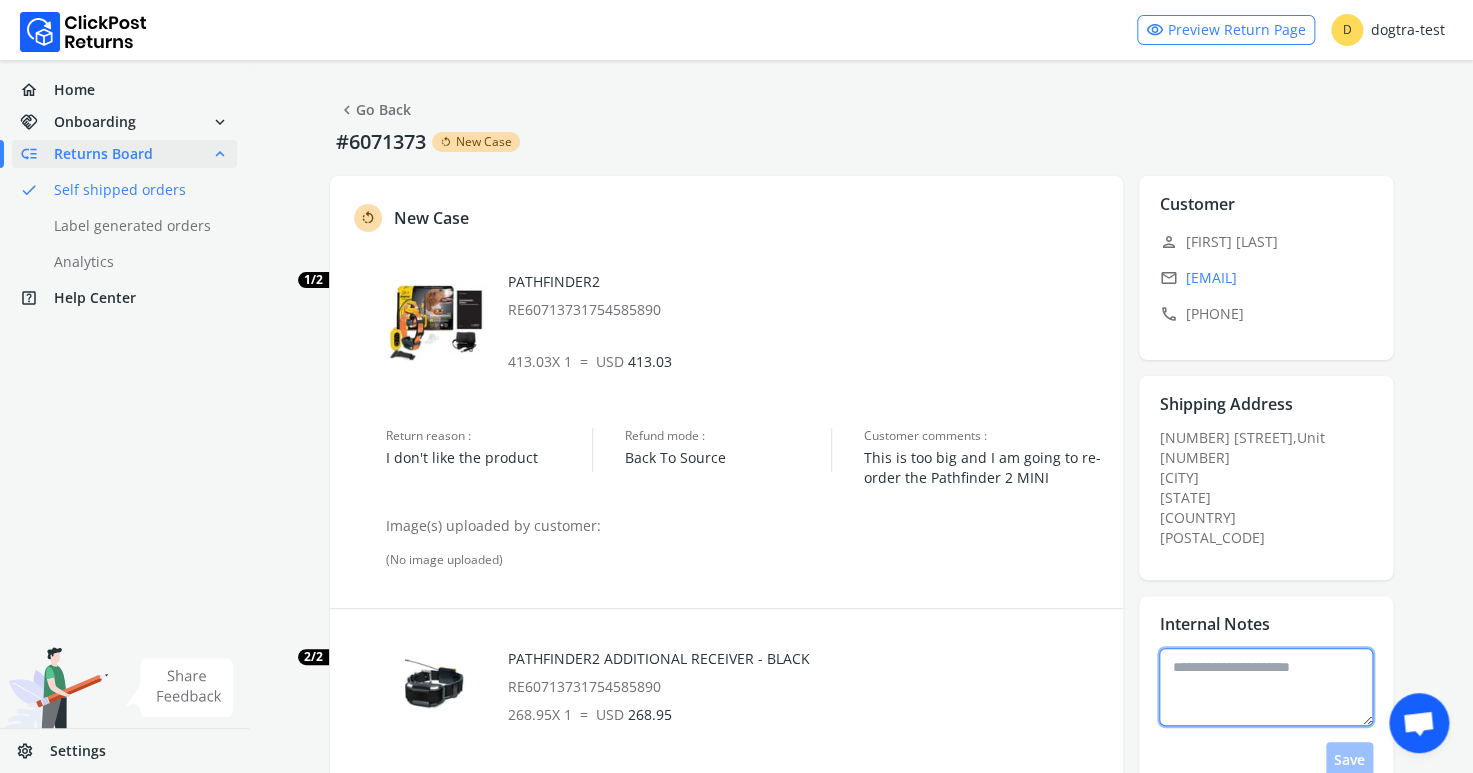 click at bounding box center [1266, 687] 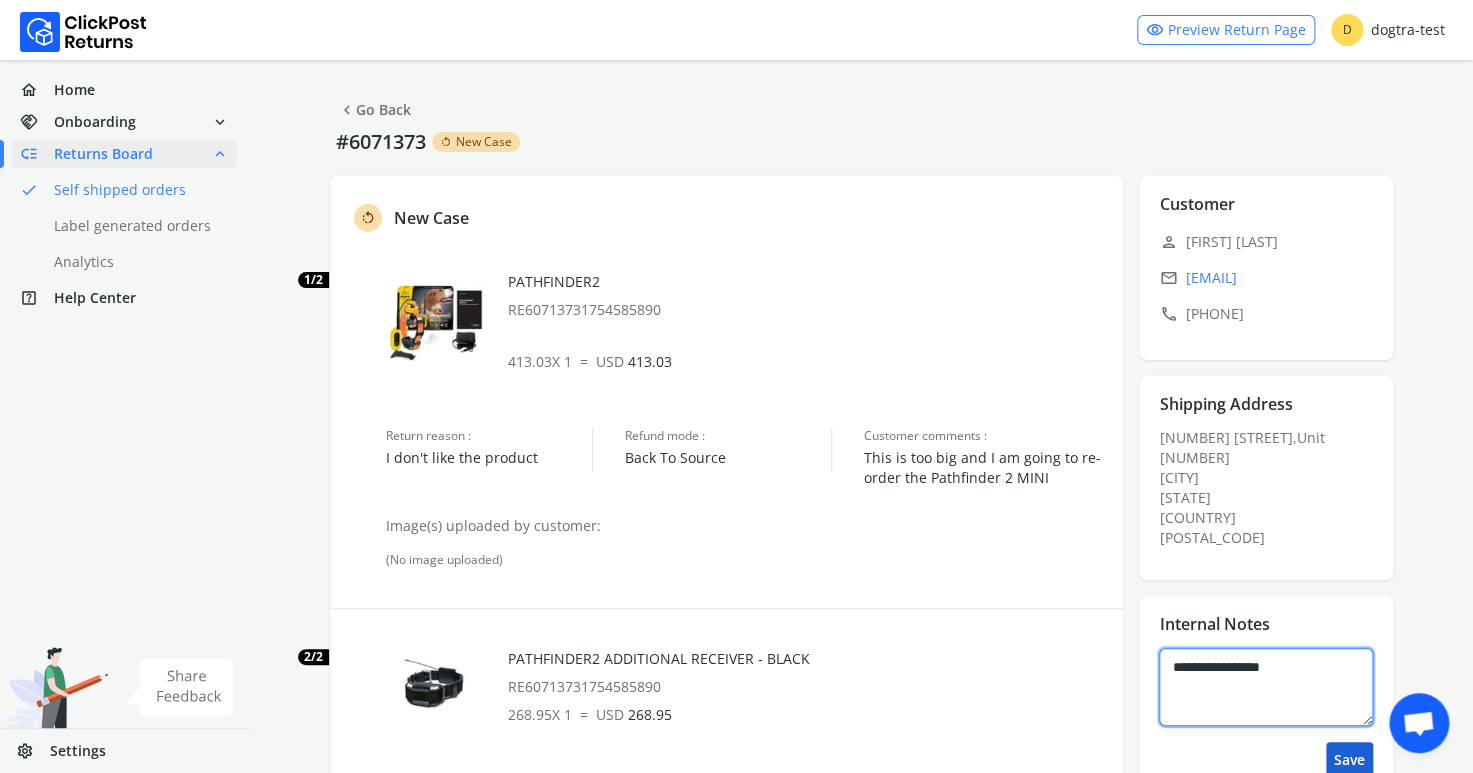 type on "**********" 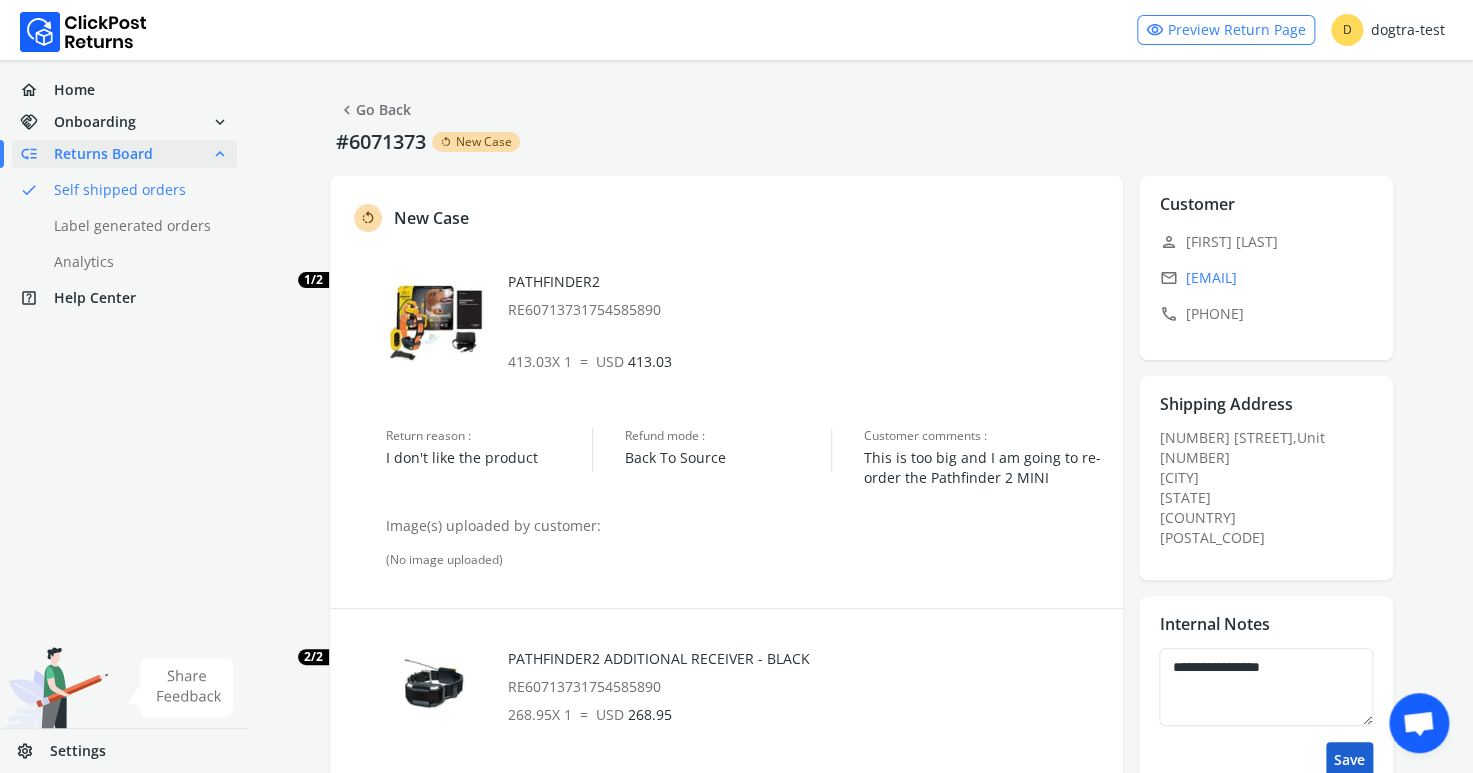 click on "Save" at bounding box center [1349, 760] 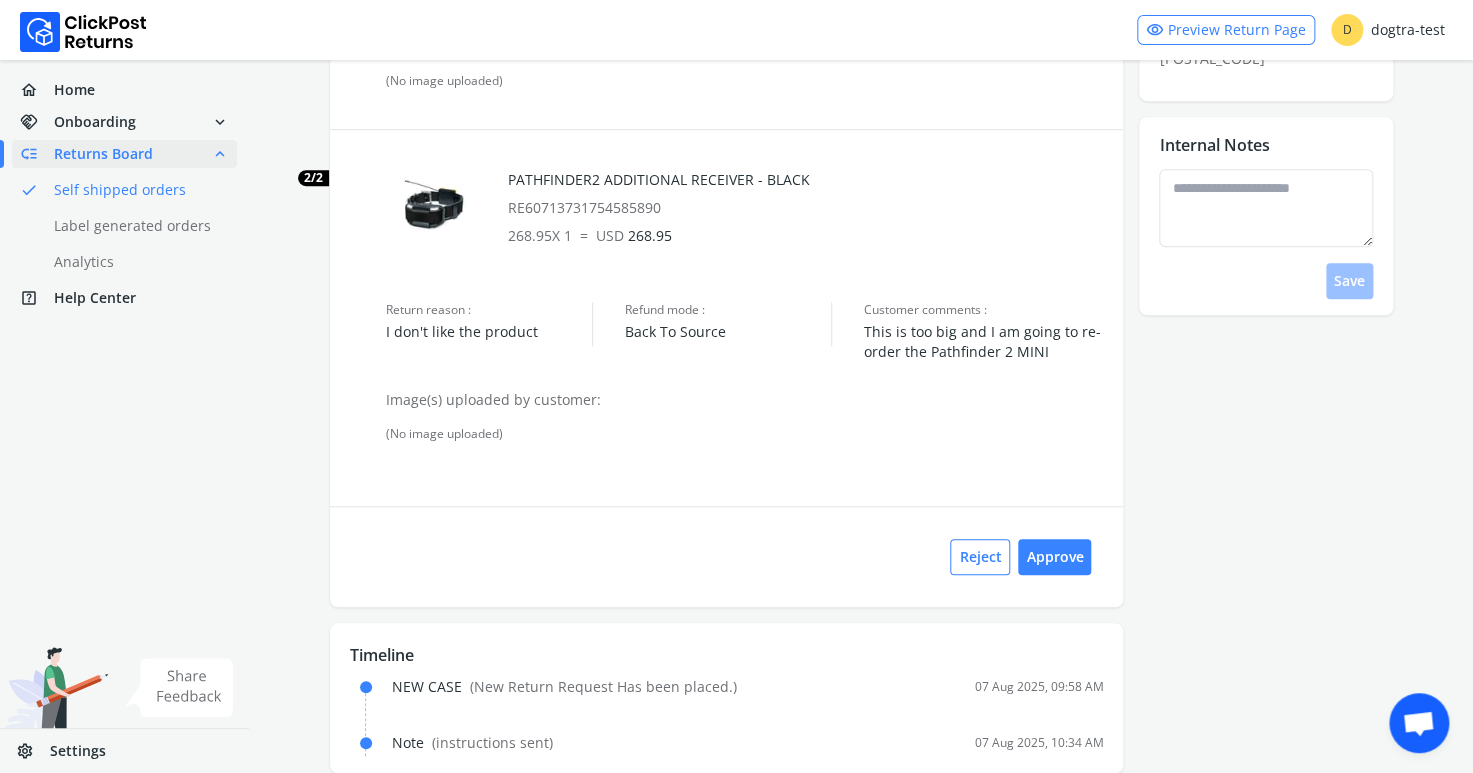 scroll, scrollTop: 489, scrollLeft: 0, axis: vertical 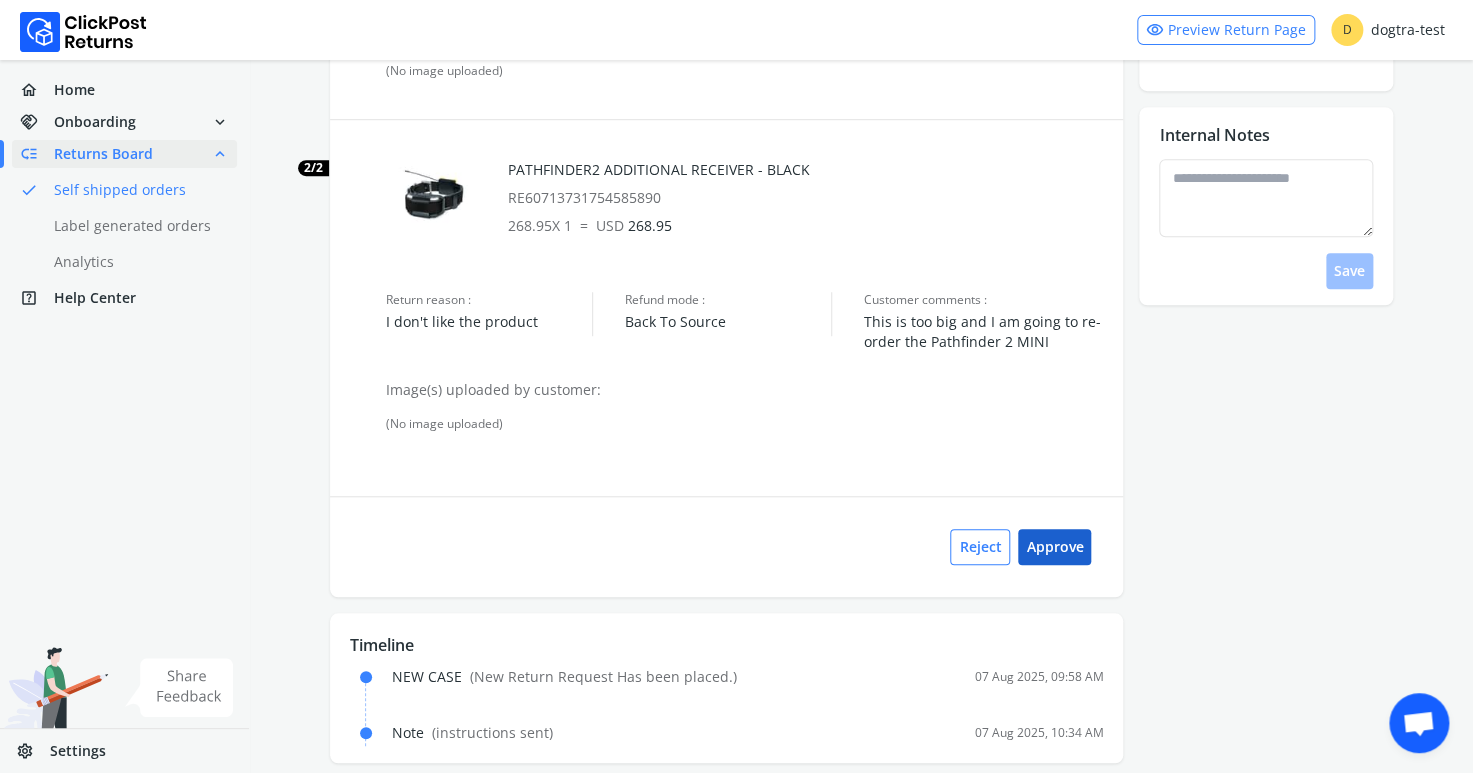 click on "Approve" at bounding box center (1054, 547) 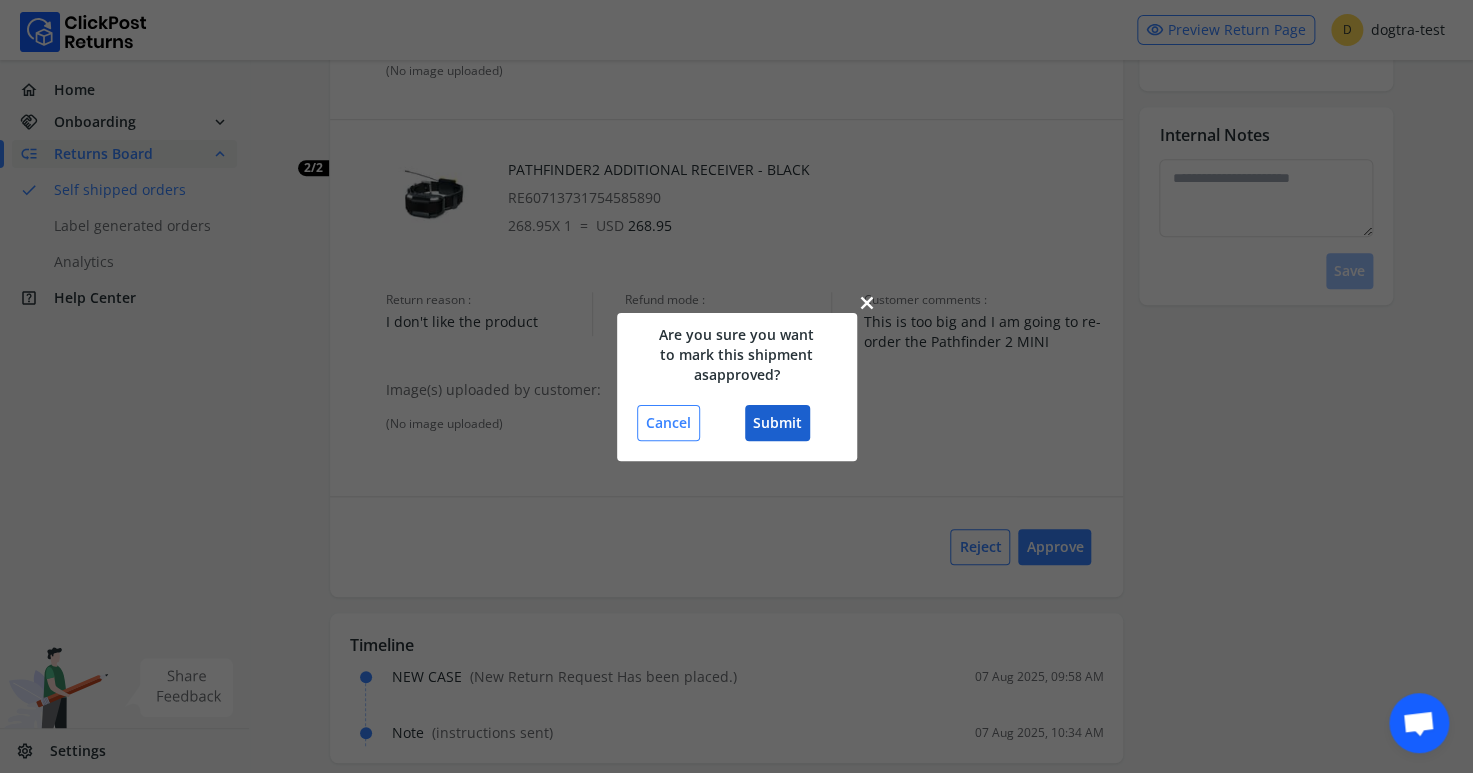 click on "Submit" at bounding box center (777, 423) 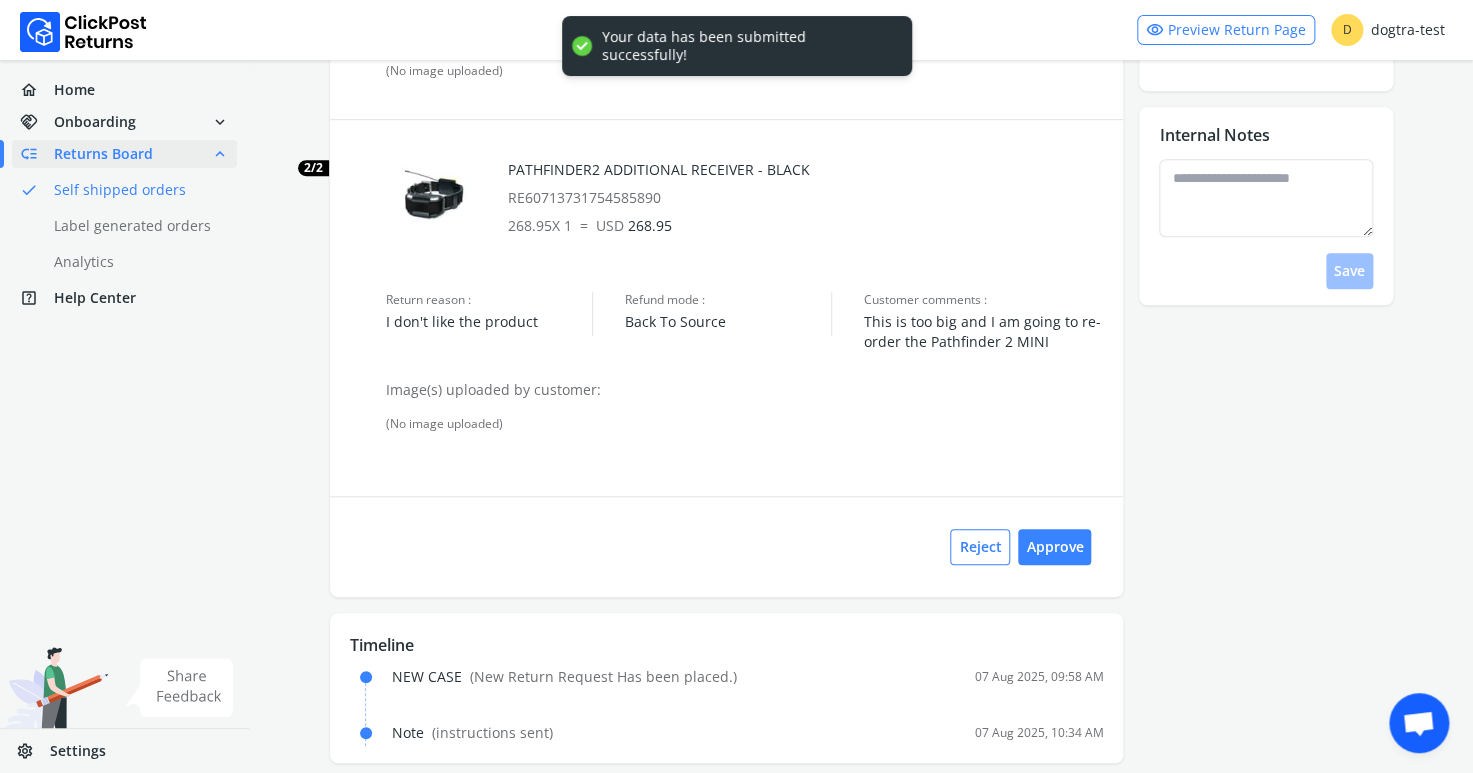 scroll, scrollTop: 0, scrollLeft: 0, axis: both 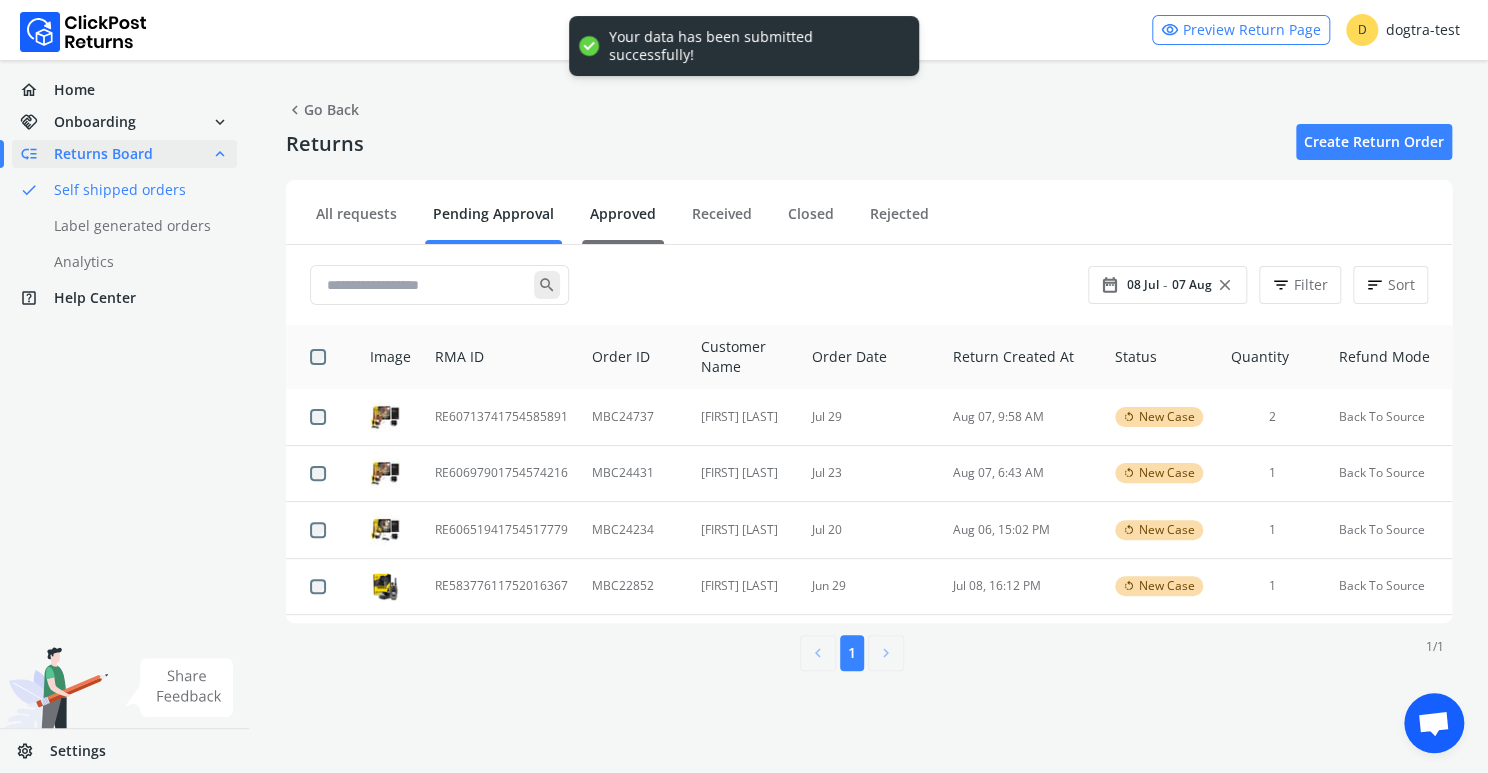 click on "Approved" at bounding box center (623, 221) 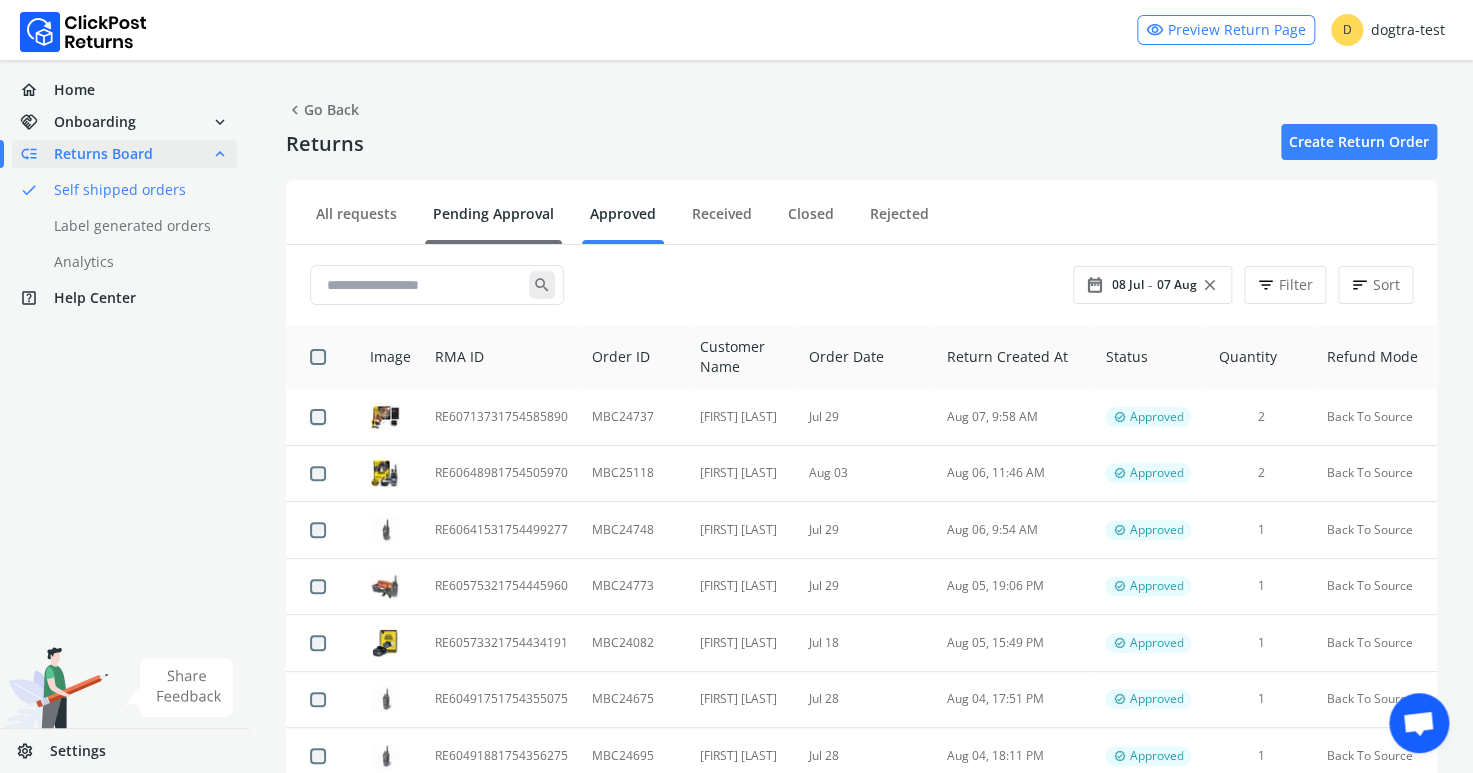 click on "Pending Approval" at bounding box center (493, 221) 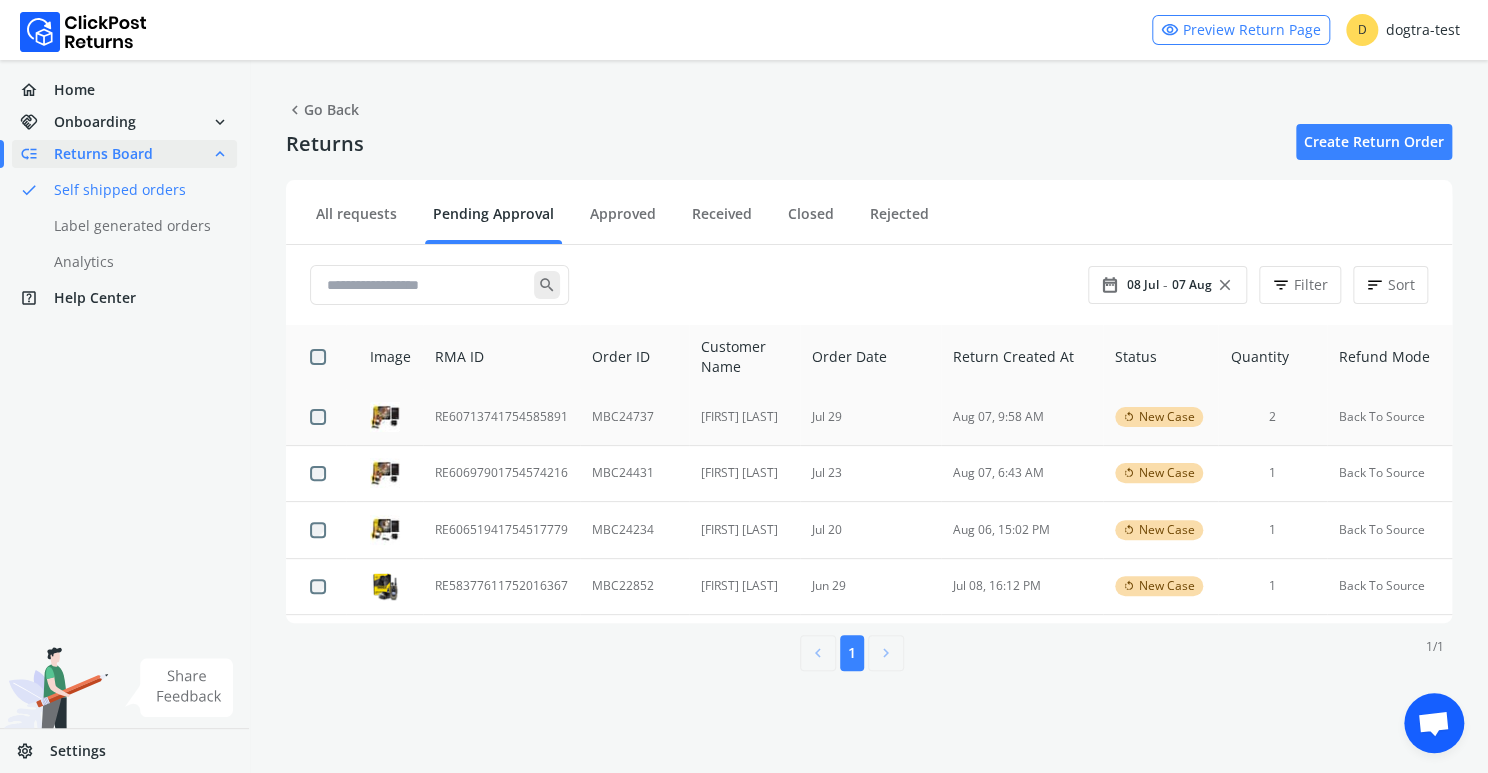 click on "RE60713741754585891" at bounding box center [501, 417] 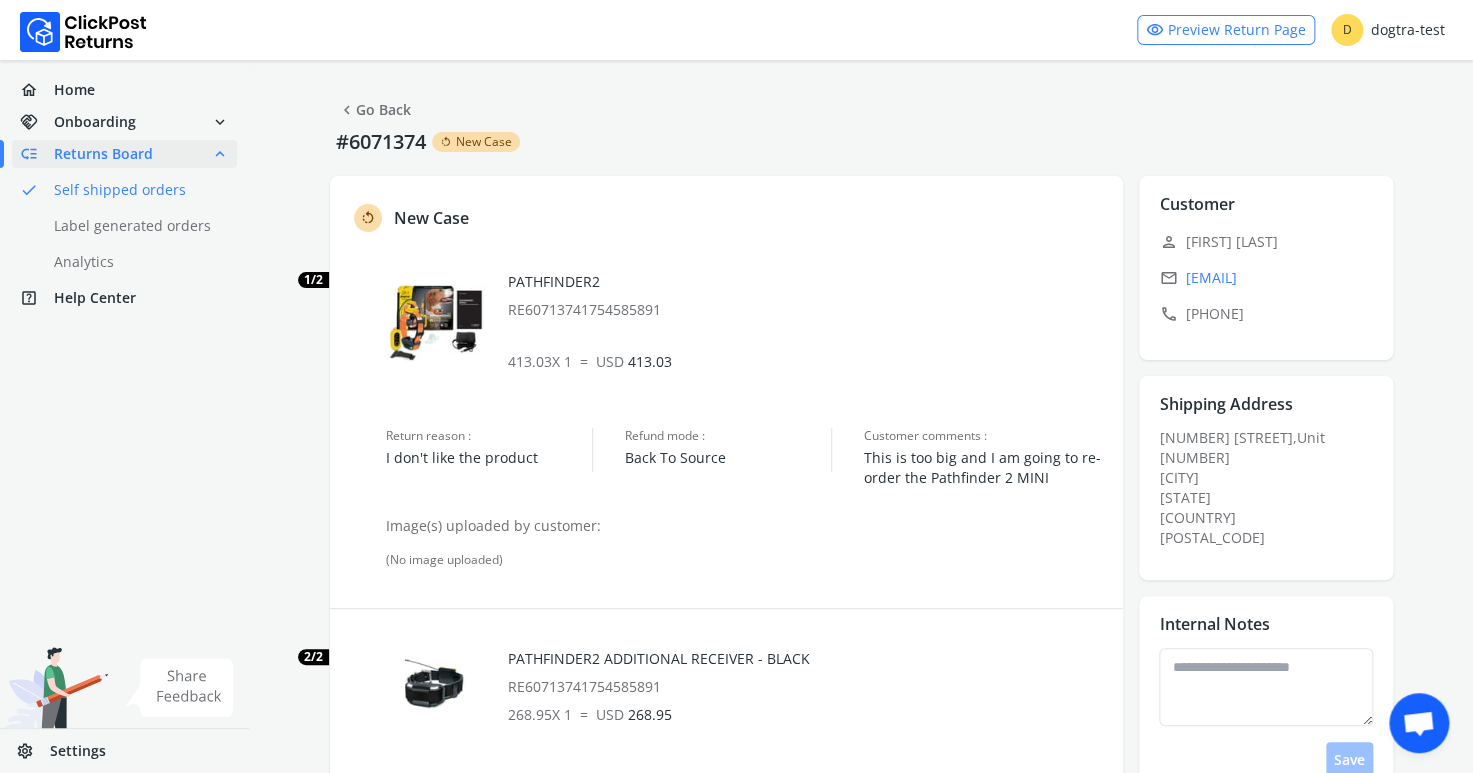 click on "chevron_left Go Back" at bounding box center (374, 110) 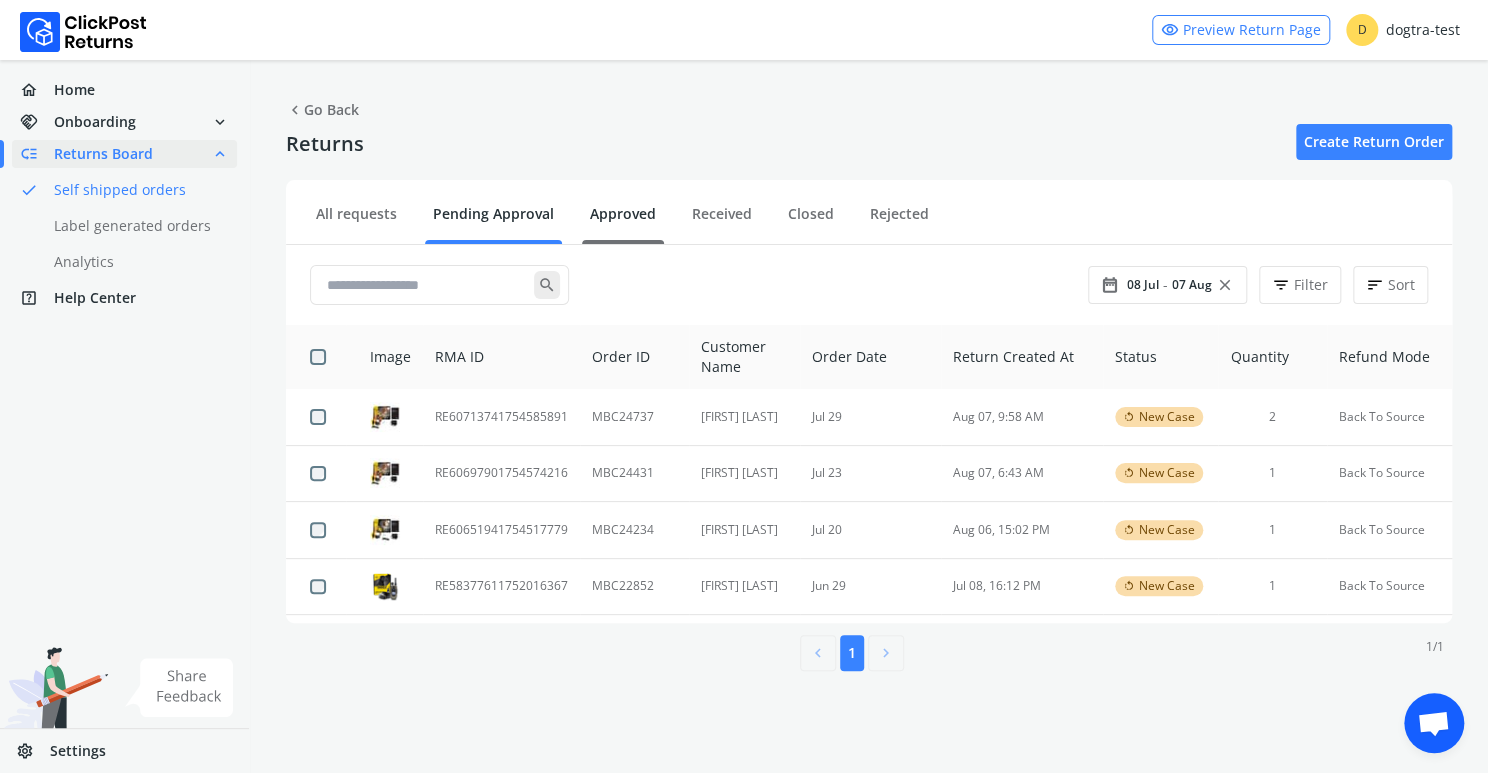 click on "Approved" at bounding box center (623, 221) 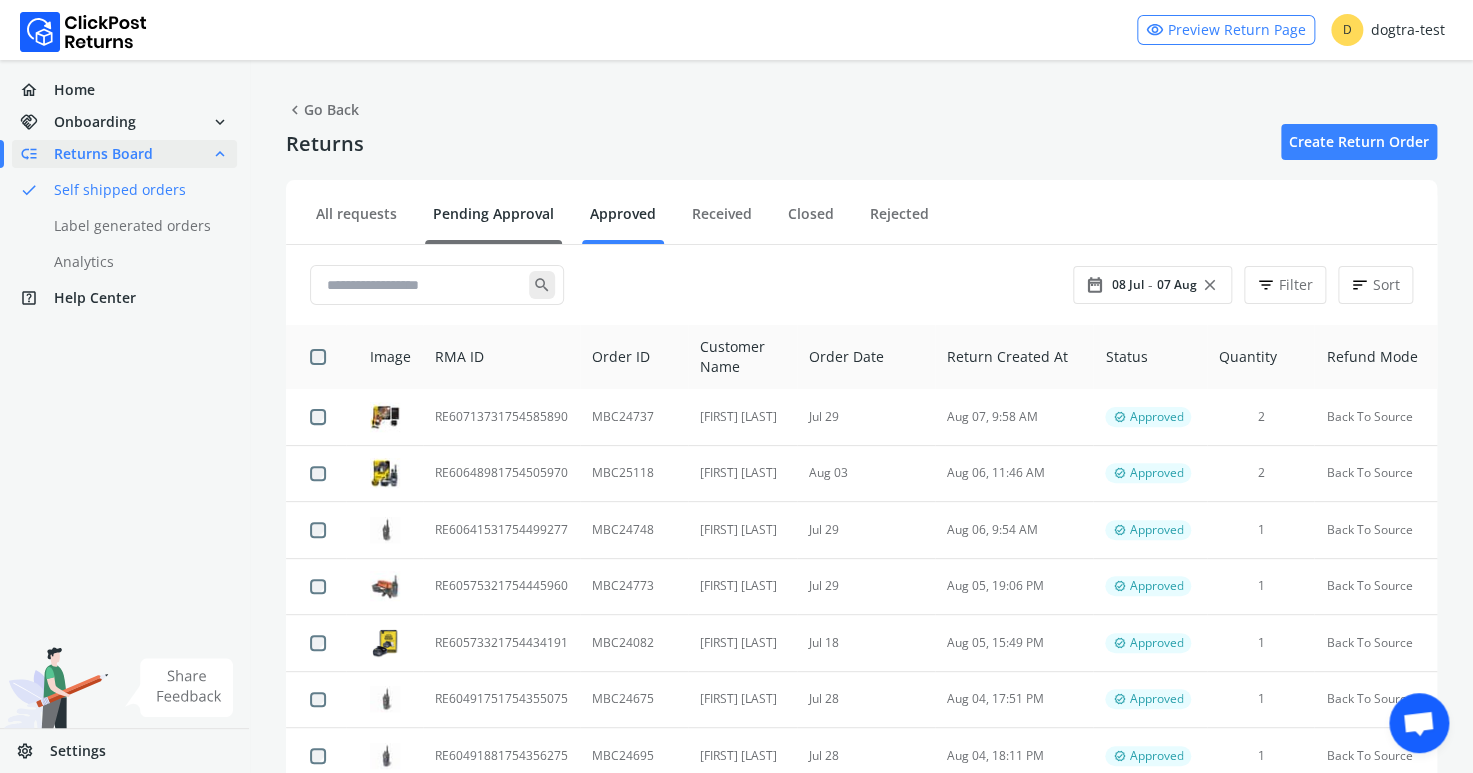 click on "Pending Approval" at bounding box center (493, 221) 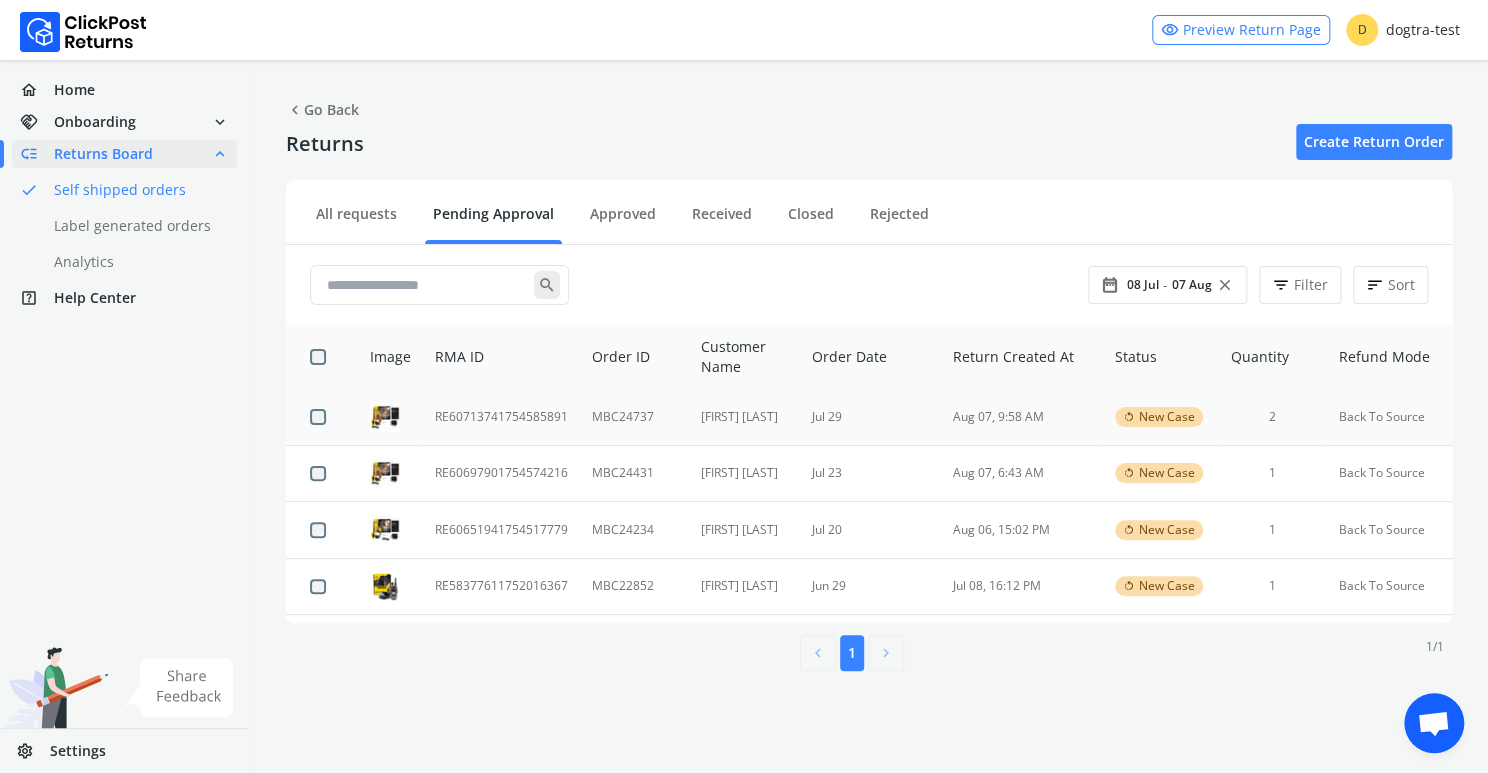 click on "RE60713741754585891" at bounding box center [501, 417] 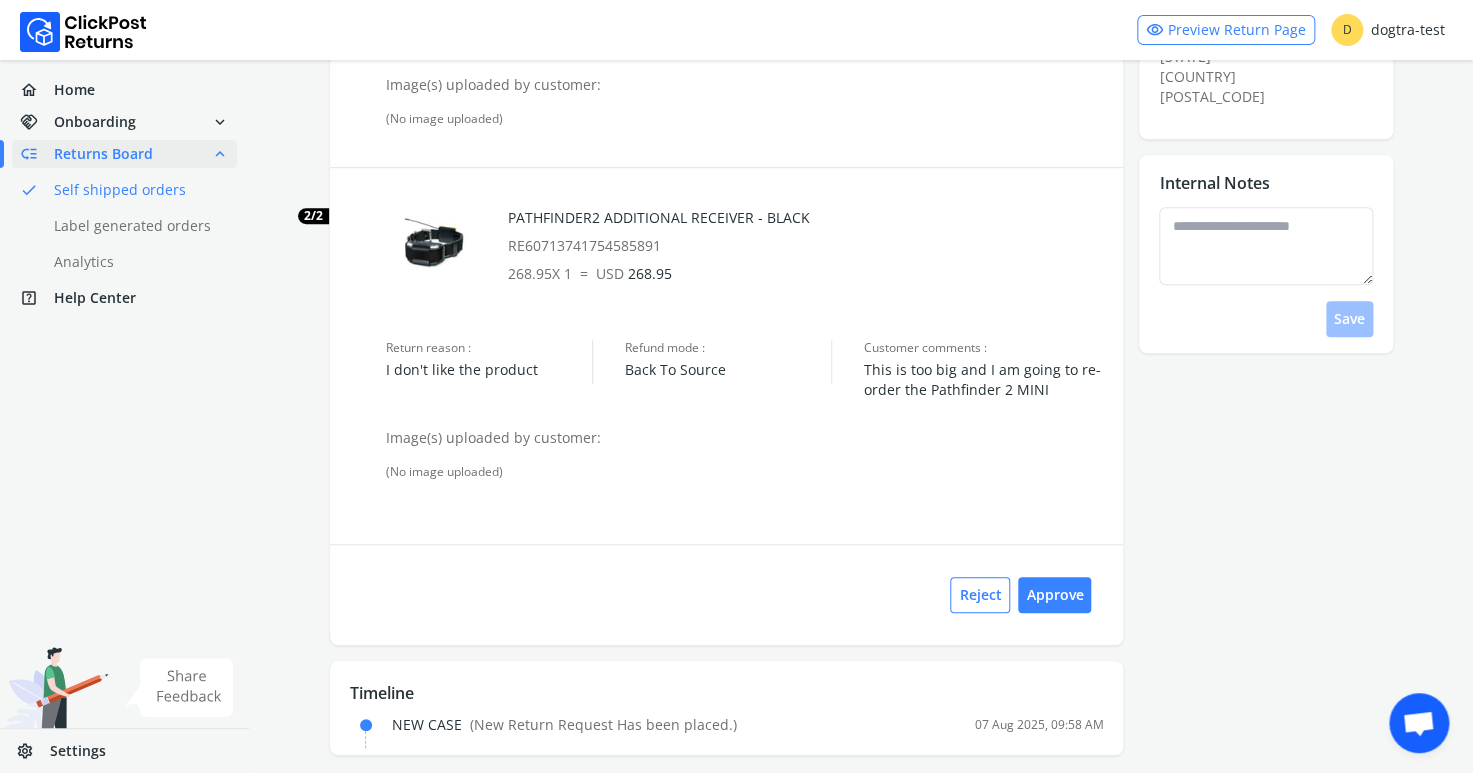 scroll, scrollTop: 453, scrollLeft: 0, axis: vertical 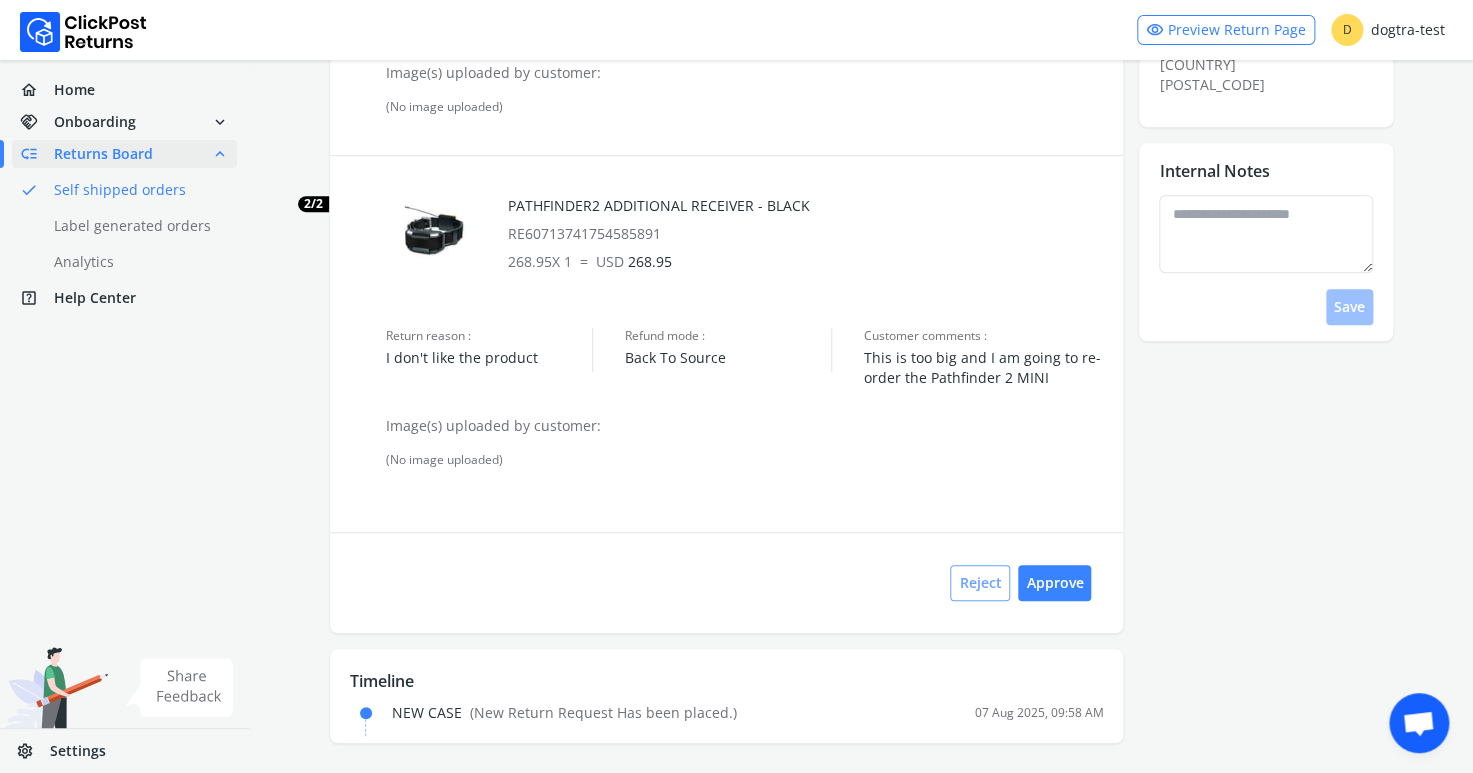 click on "Reject" at bounding box center (980, 583) 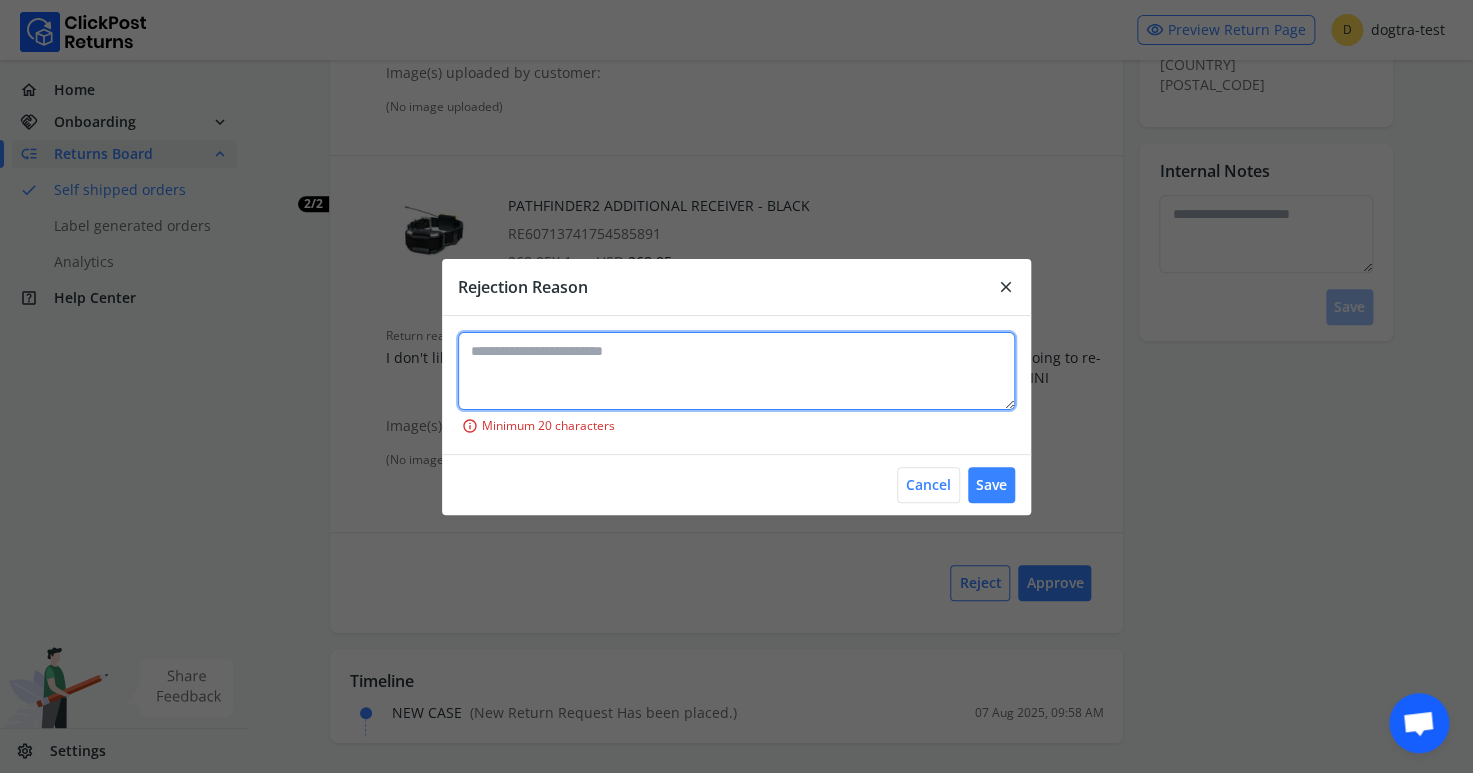 click at bounding box center [736, 371] 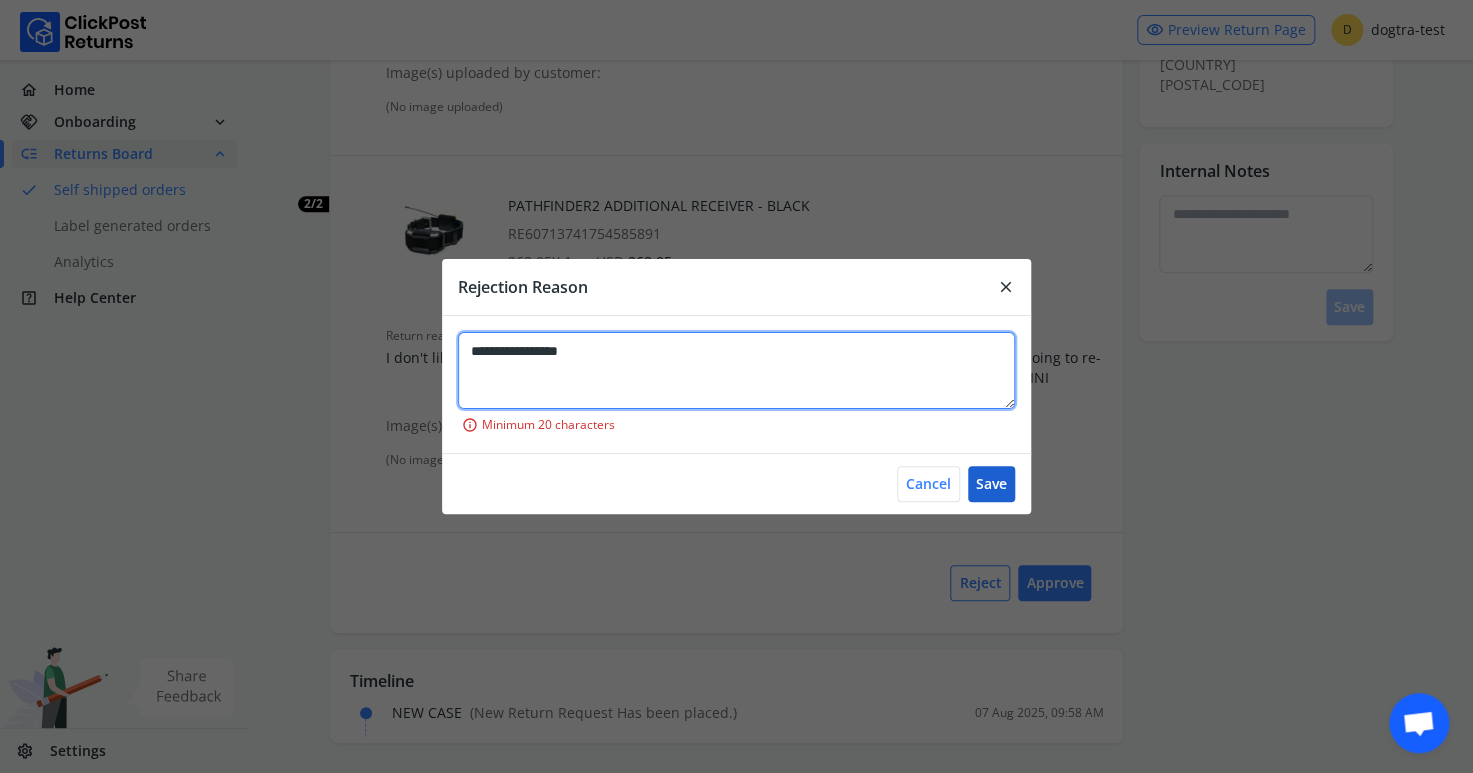 type on "**********" 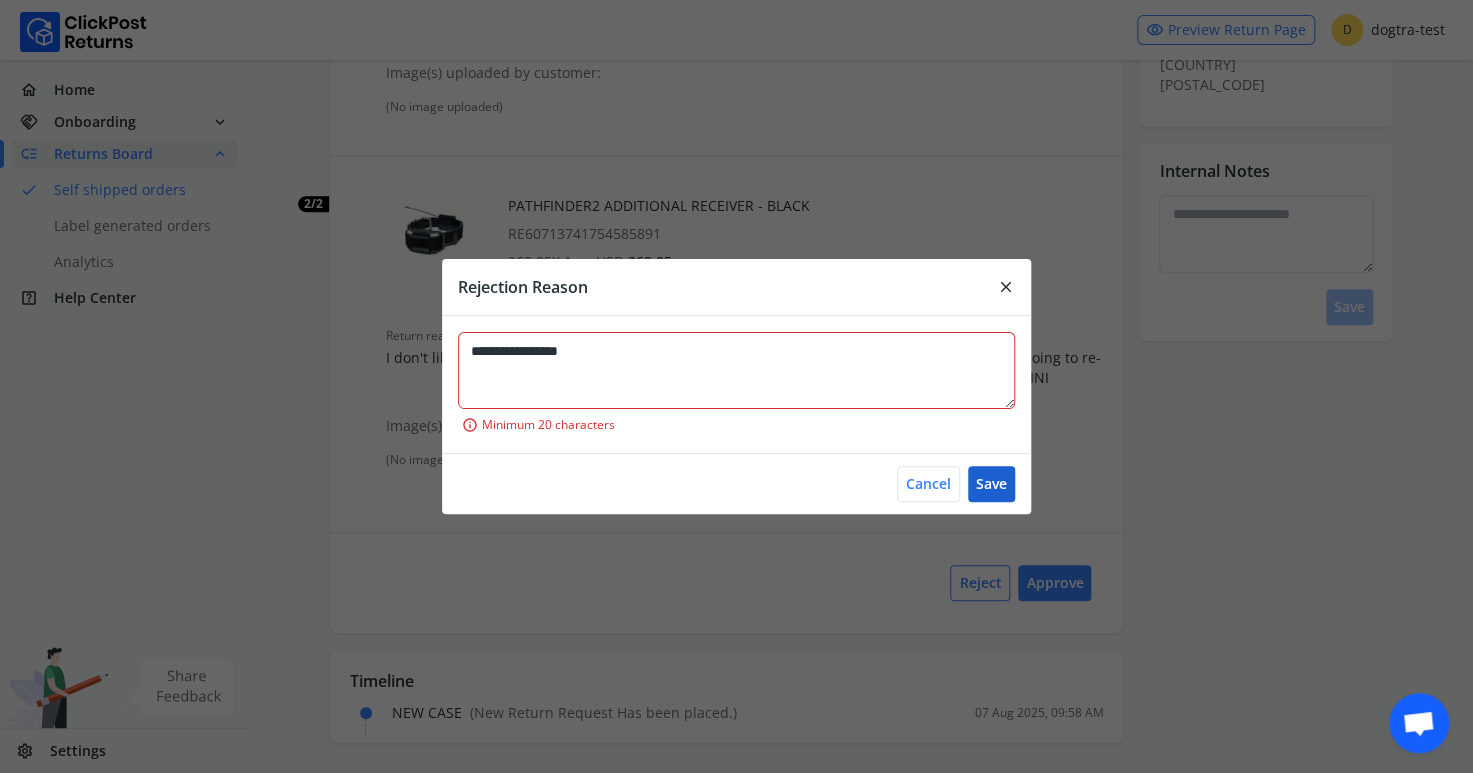 click on "Save" at bounding box center [991, 484] 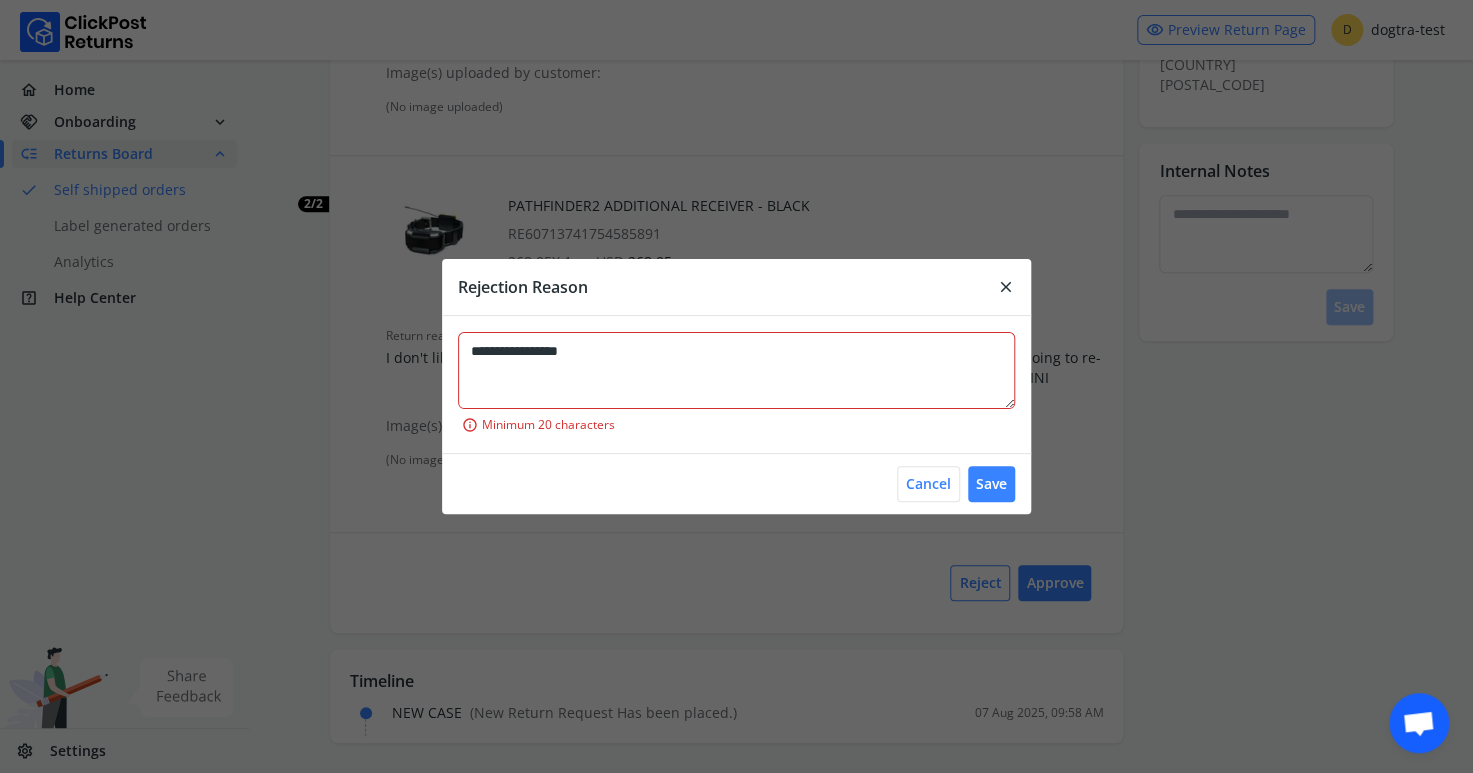 click on "close" at bounding box center [1006, 287] 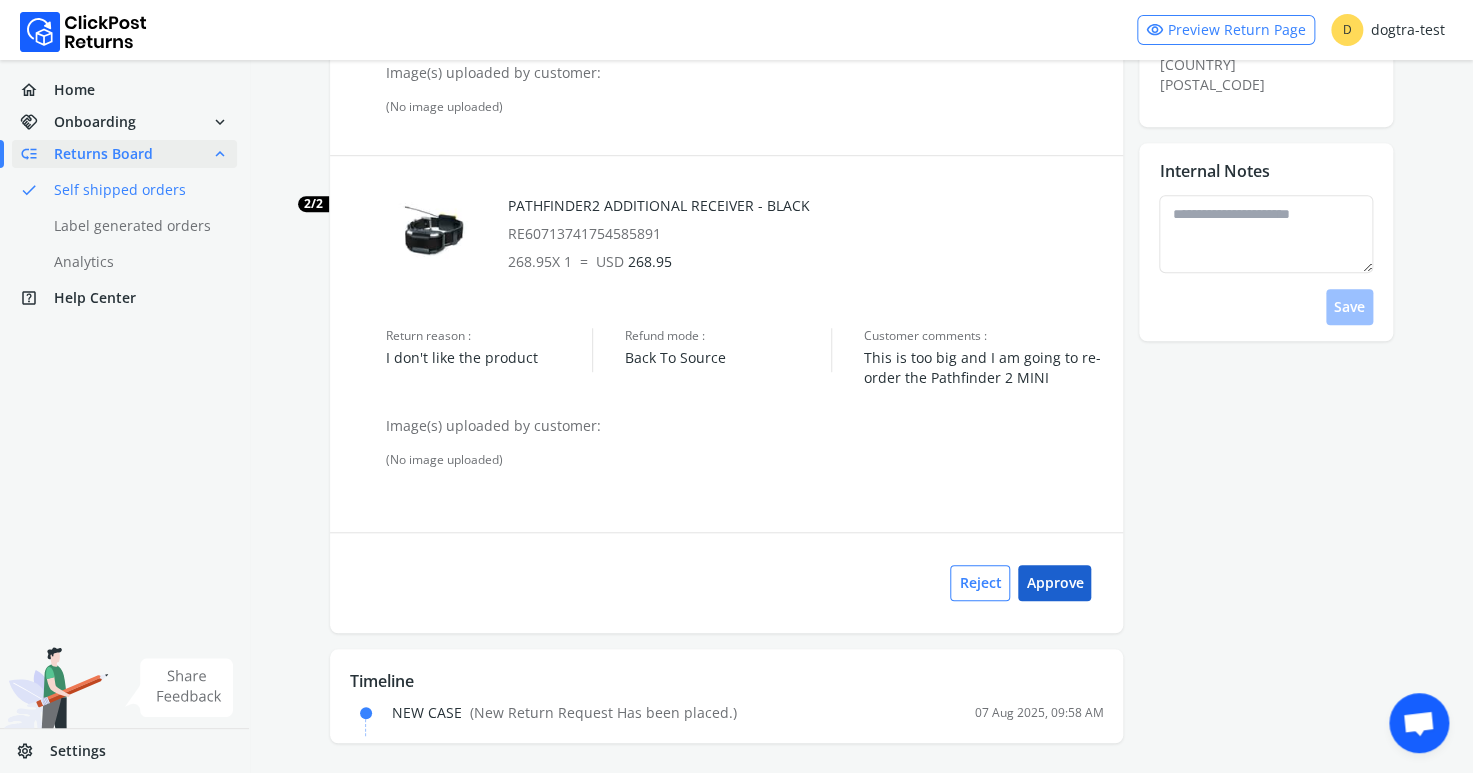 click on "Approve" at bounding box center (1054, 583) 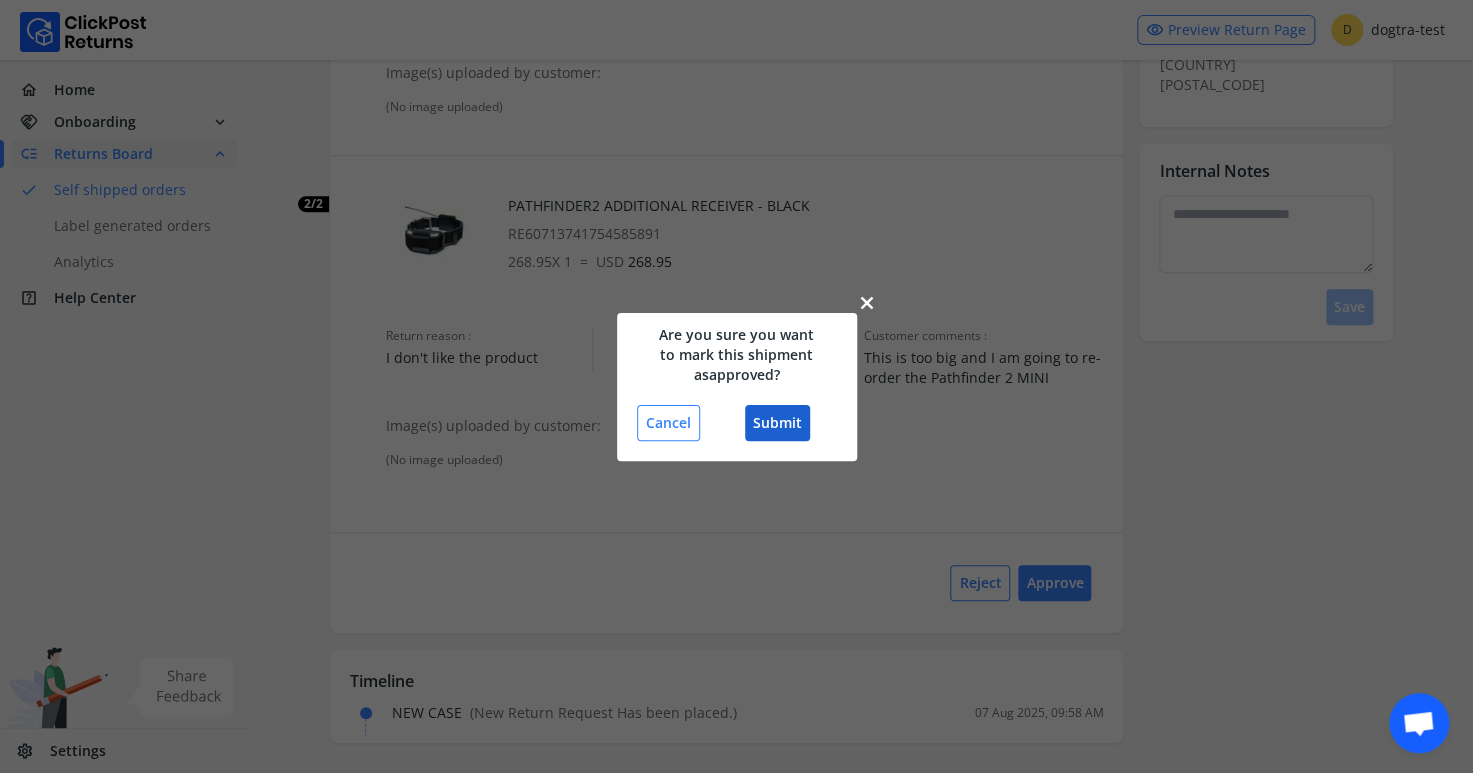 click on "Submit" at bounding box center (777, 423) 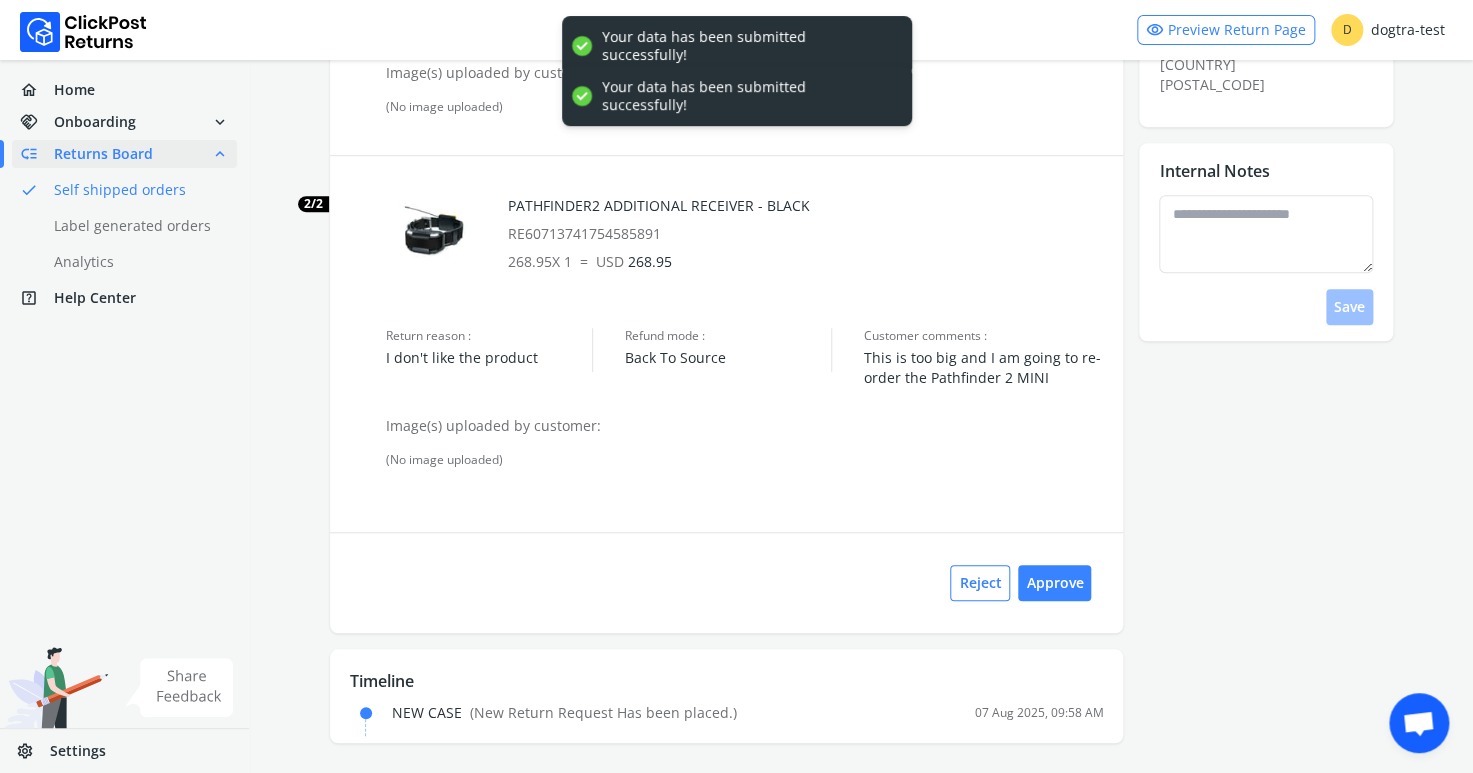 scroll, scrollTop: 0, scrollLeft: 0, axis: both 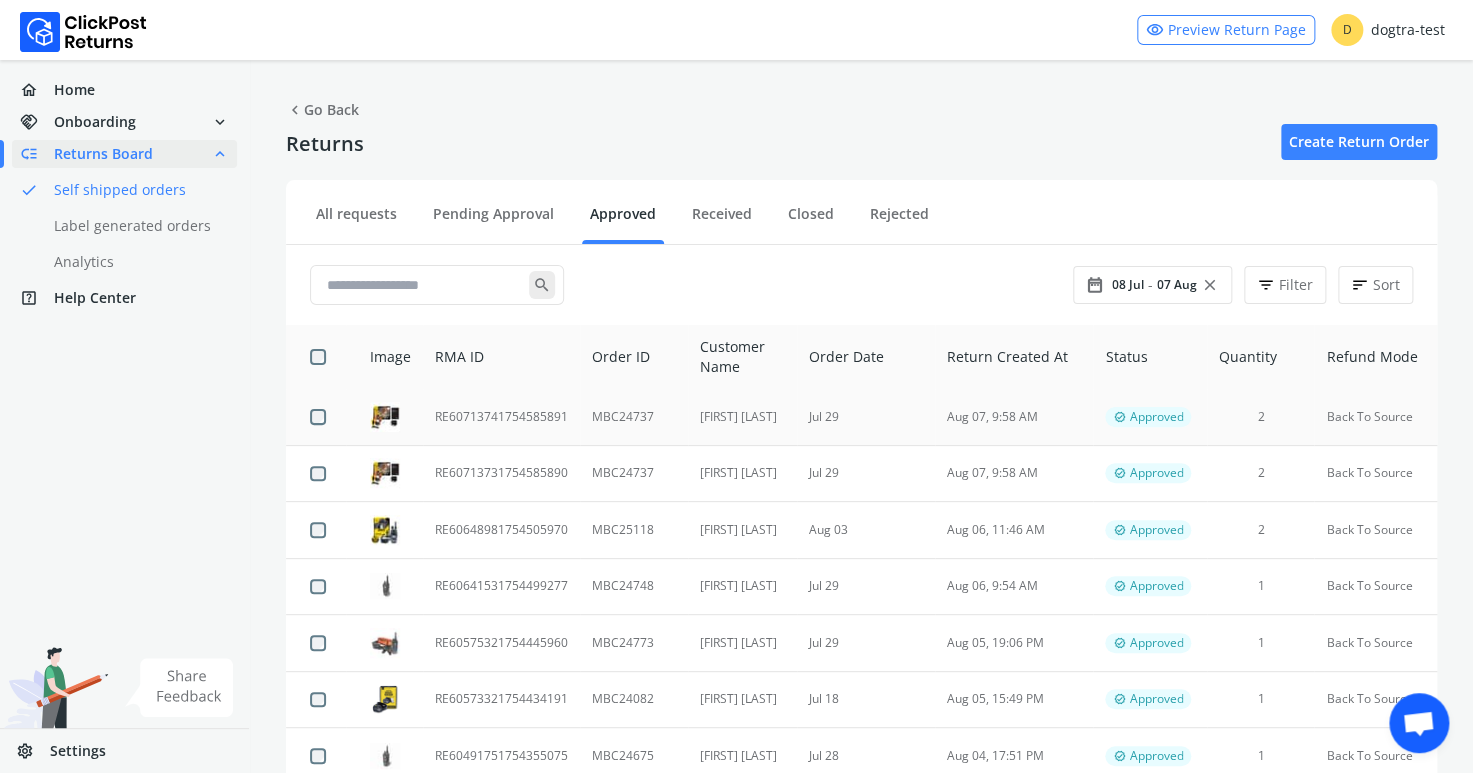 click on "RE60713741754585891" at bounding box center [501, 417] 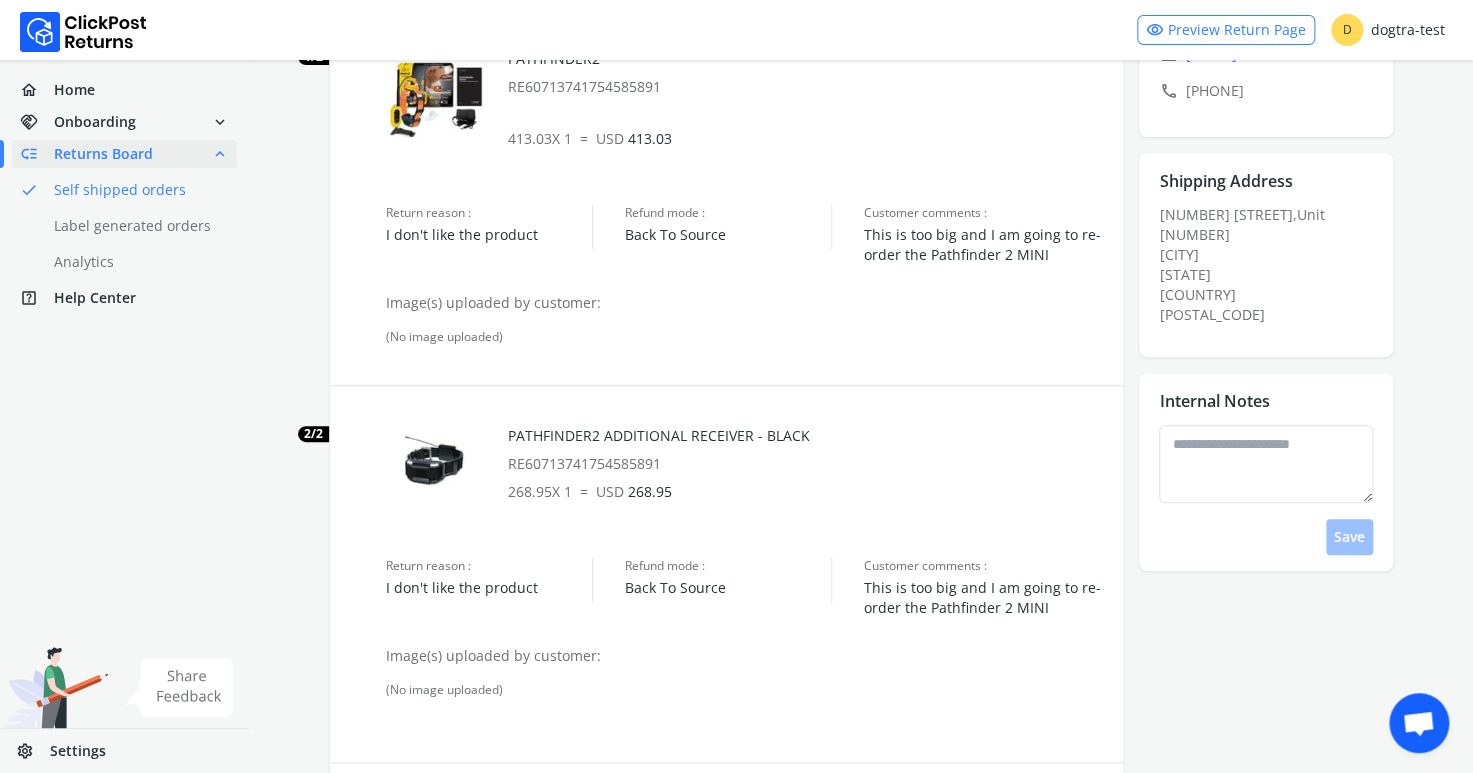 scroll, scrollTop: 377, scrollLeft: 0, axis: vertical 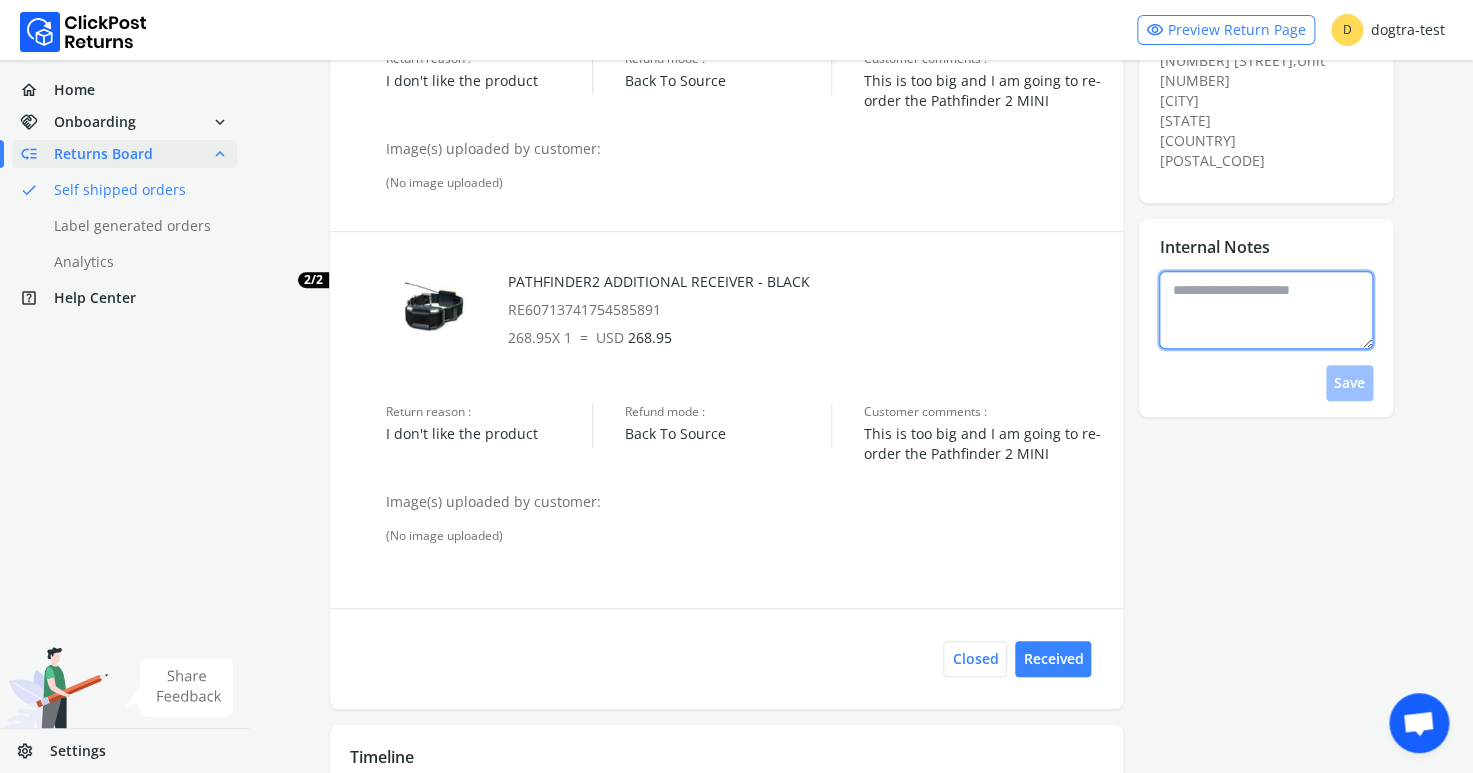 click at bounding box center (1266, 310) 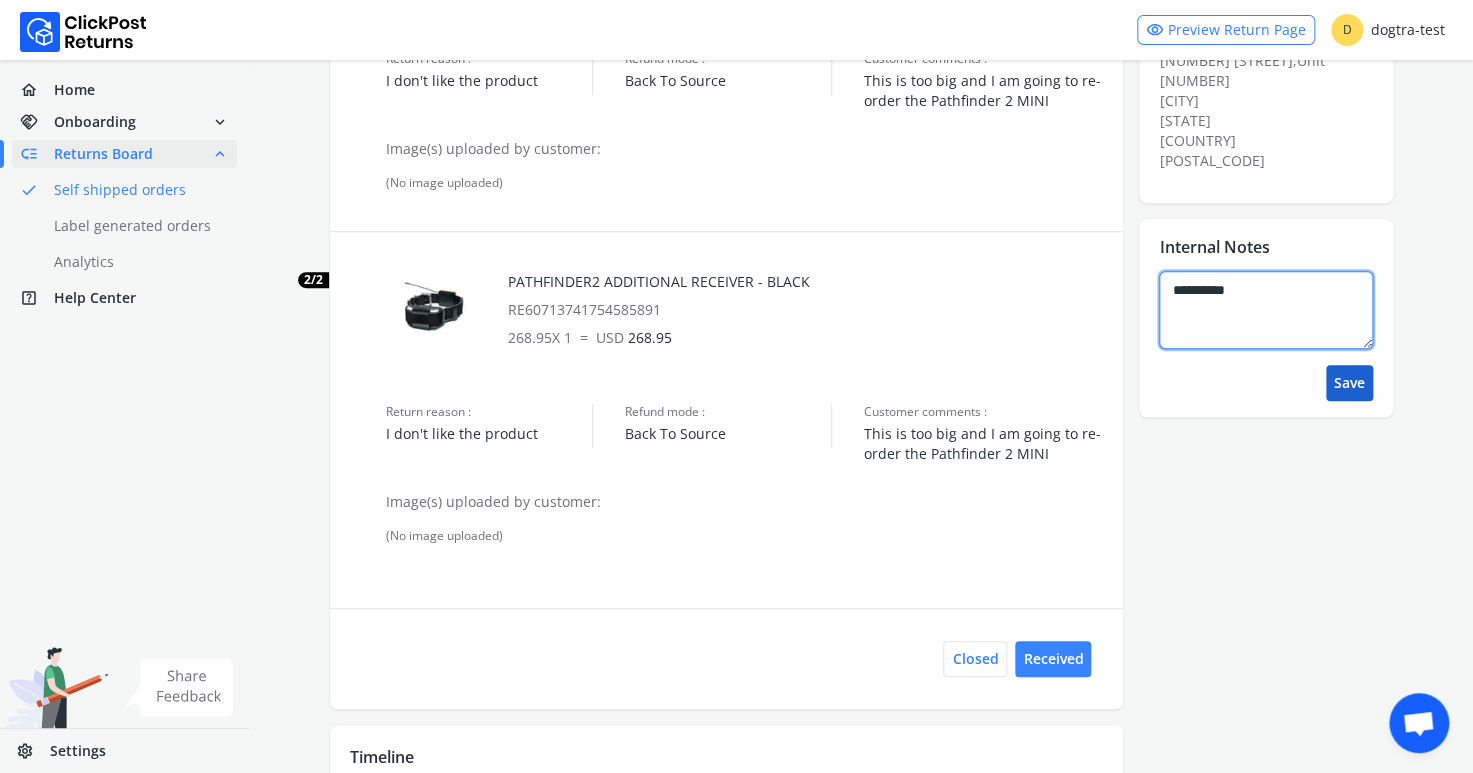 type on "**********" 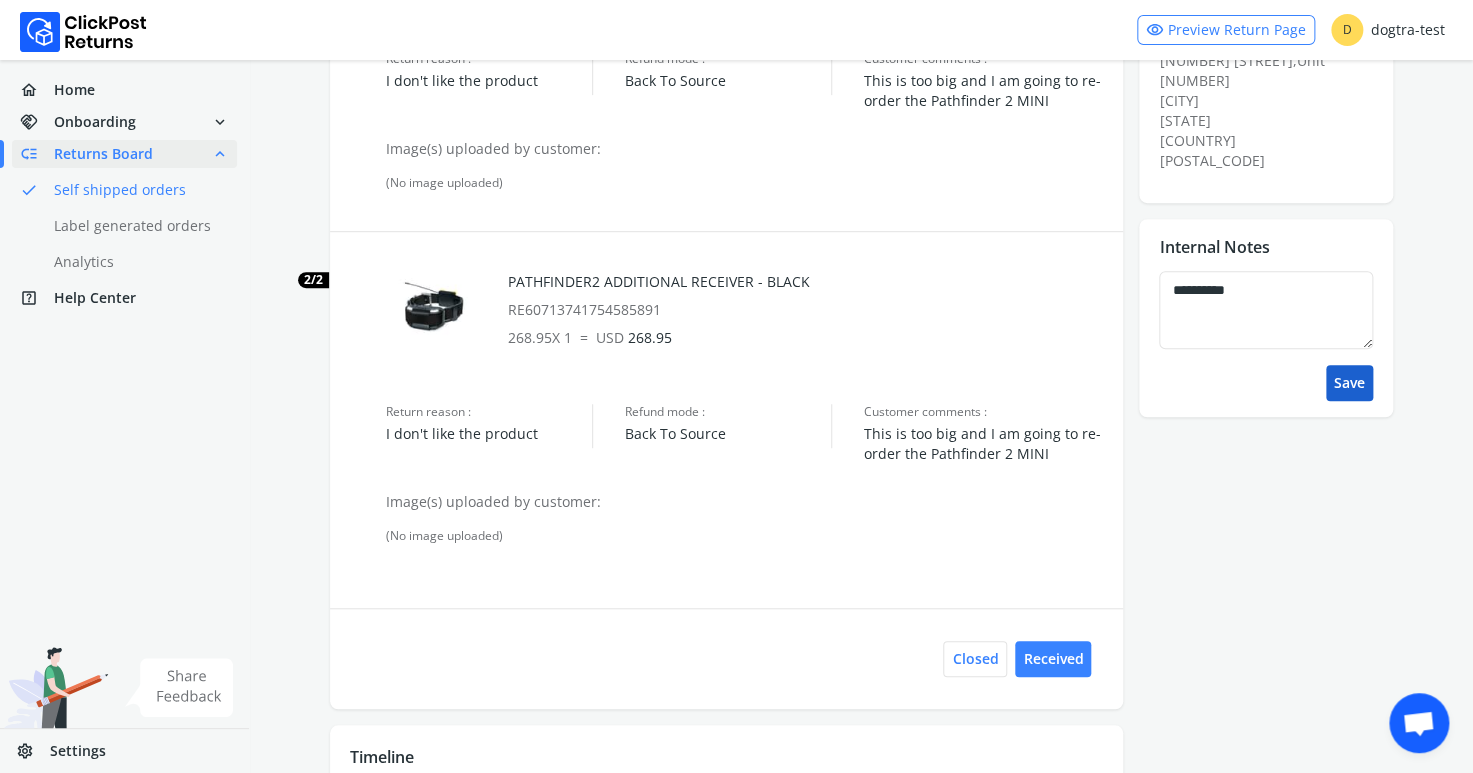 click on "Save" at bounding box center (1349, 383) 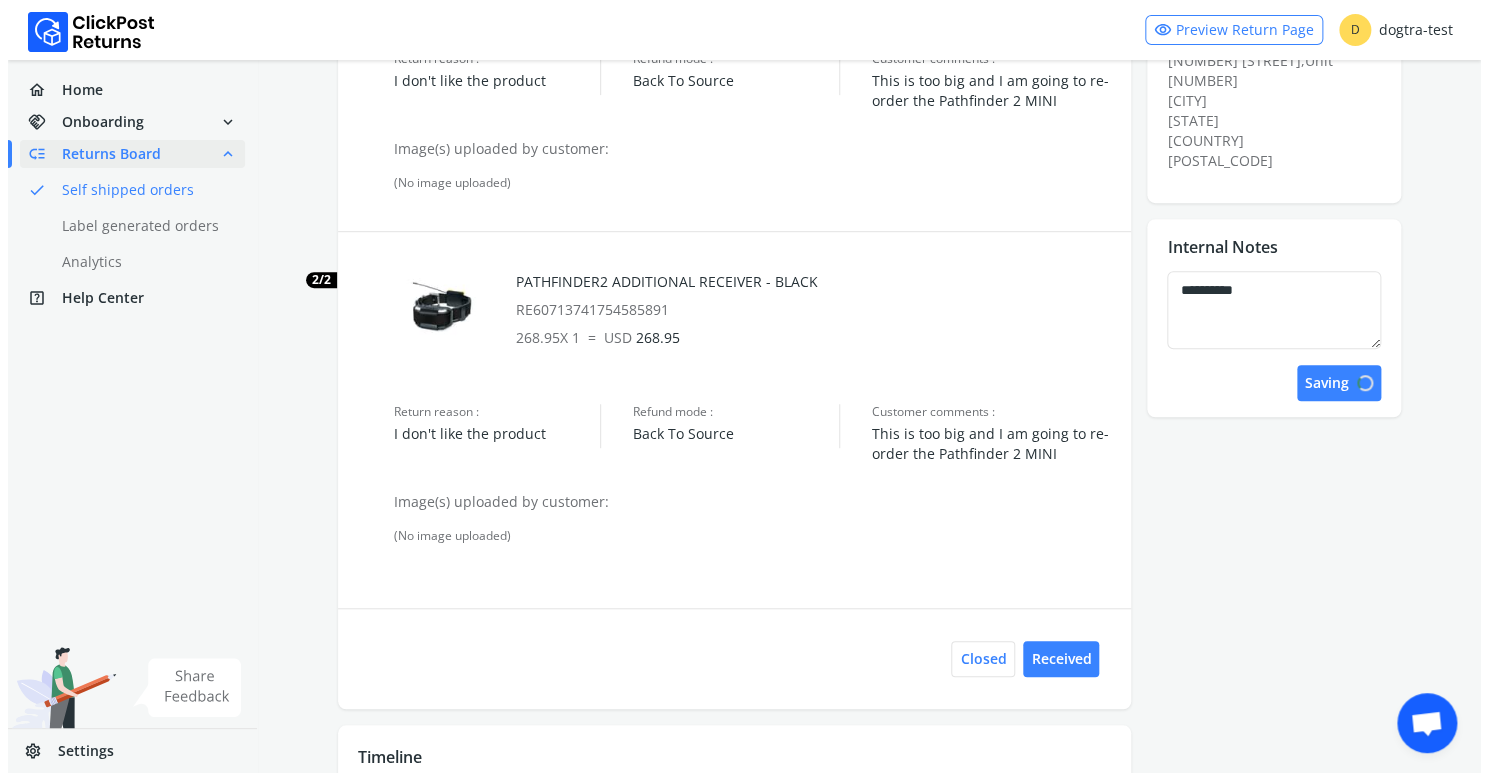 scroll, scrollTop: 0, scrollLeft: 0, axis: both 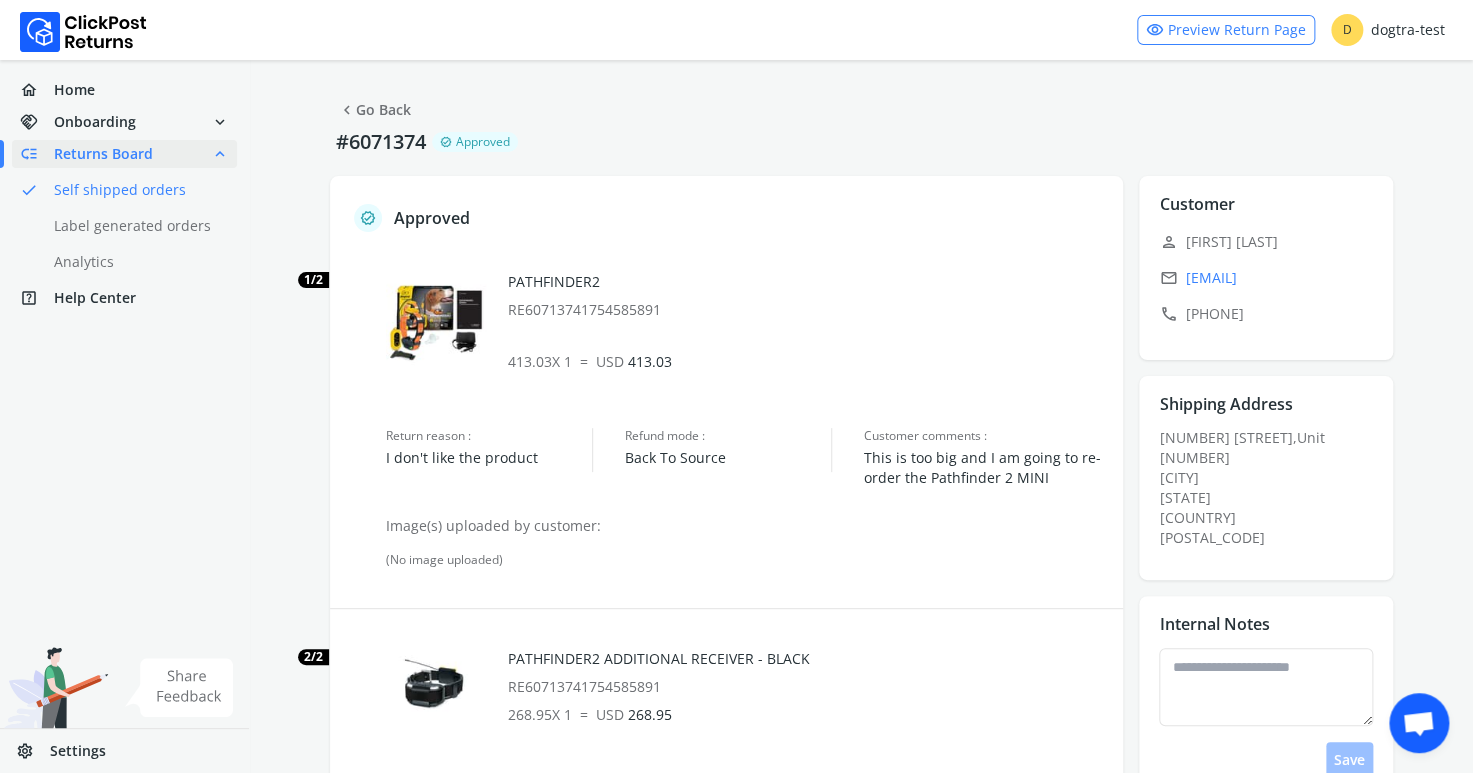 click on "Returns Board" at bounding box center (103, 154) 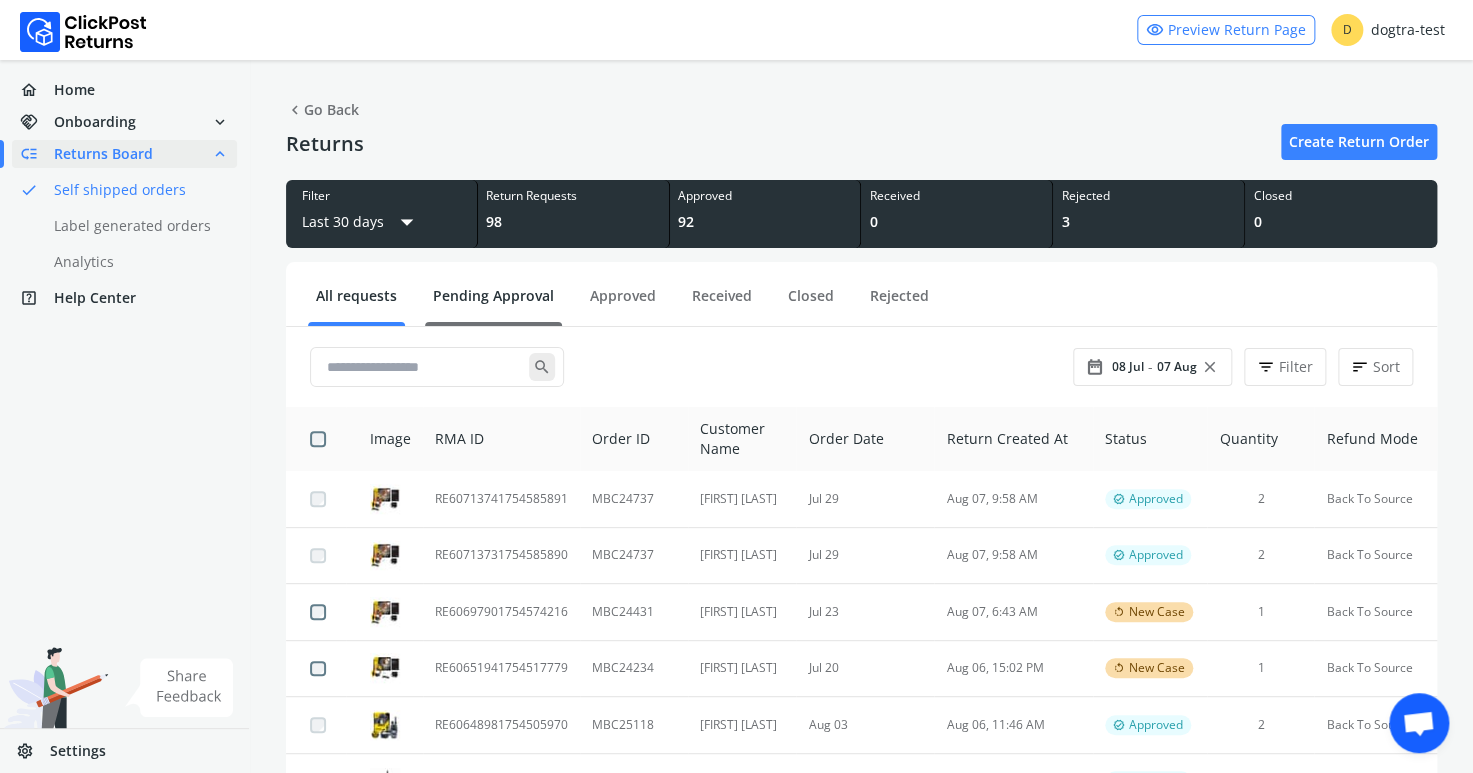 click on "Pending Approval" at bounding box center (493, 303) 